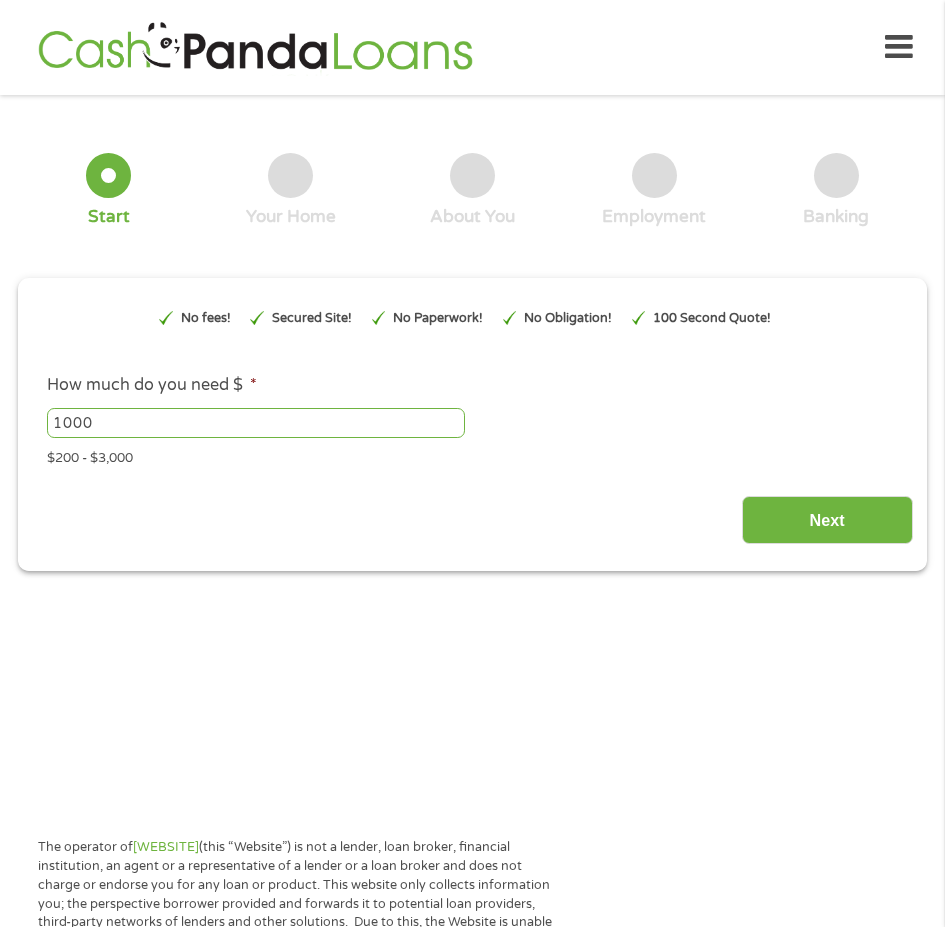 scroll, scrollTop: 0, scrollLeft: 0, axis: both 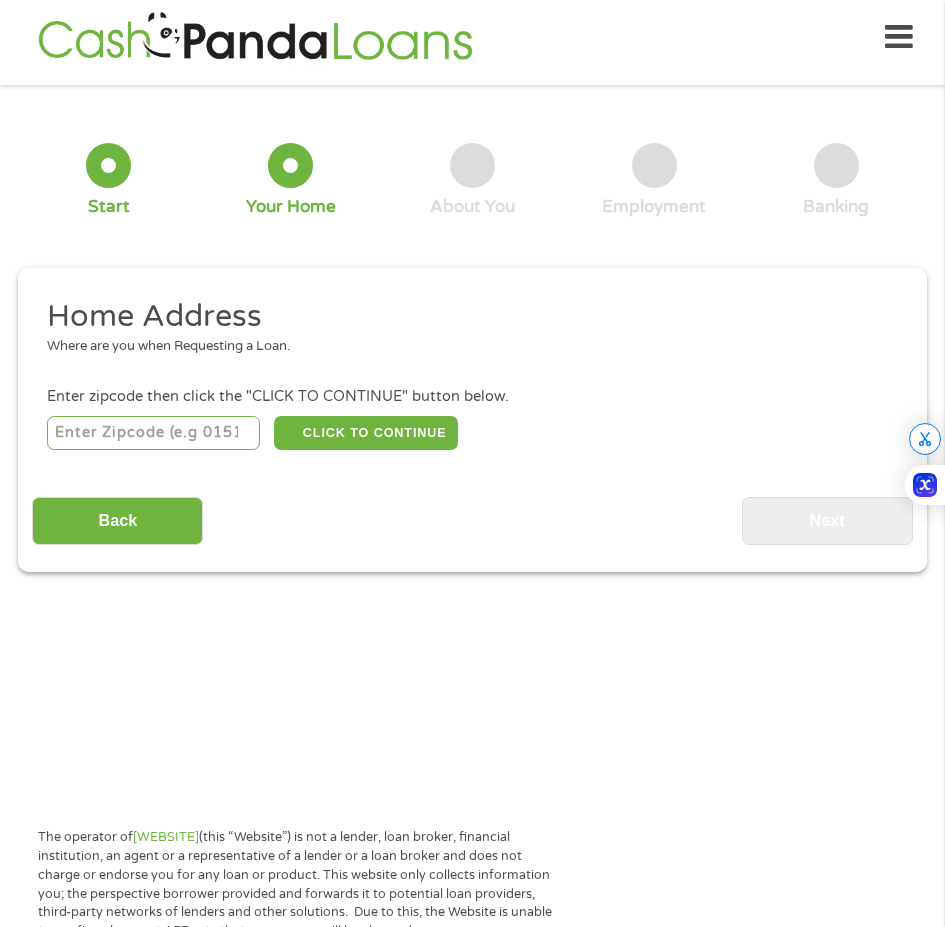click at bounding box center (153, 433) 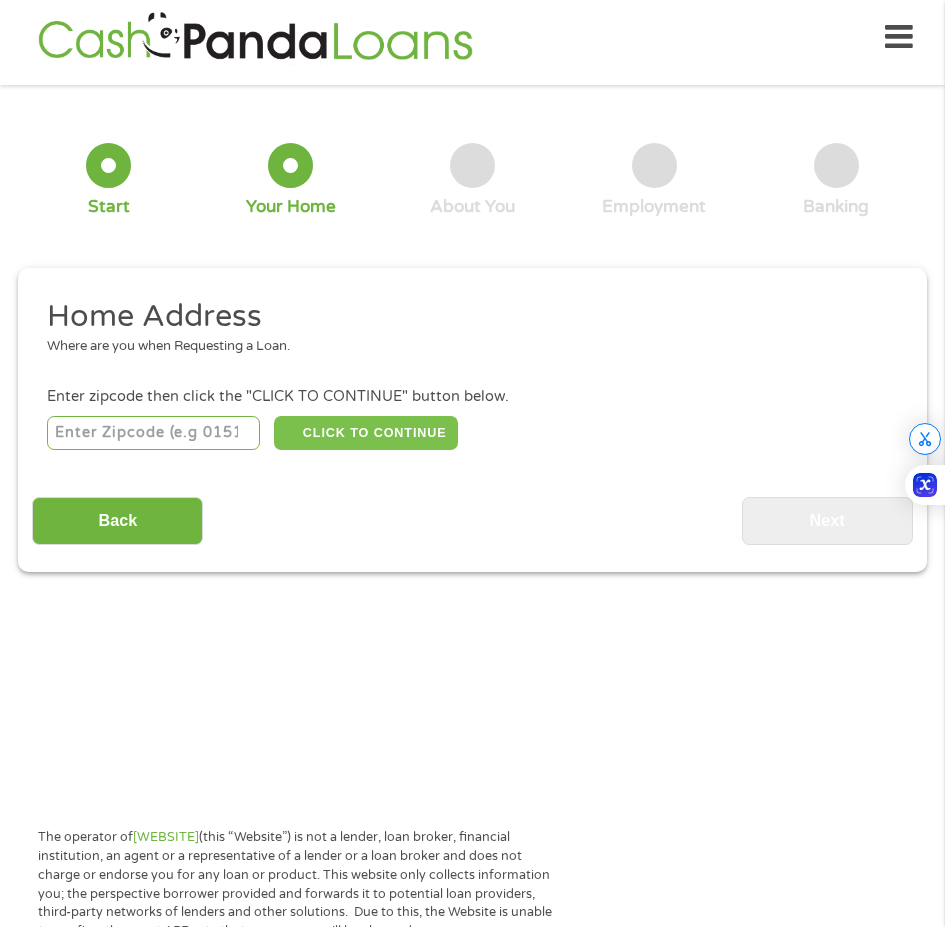 click on "CLICK TO CONTINUE" at bounding box center (366, 433) 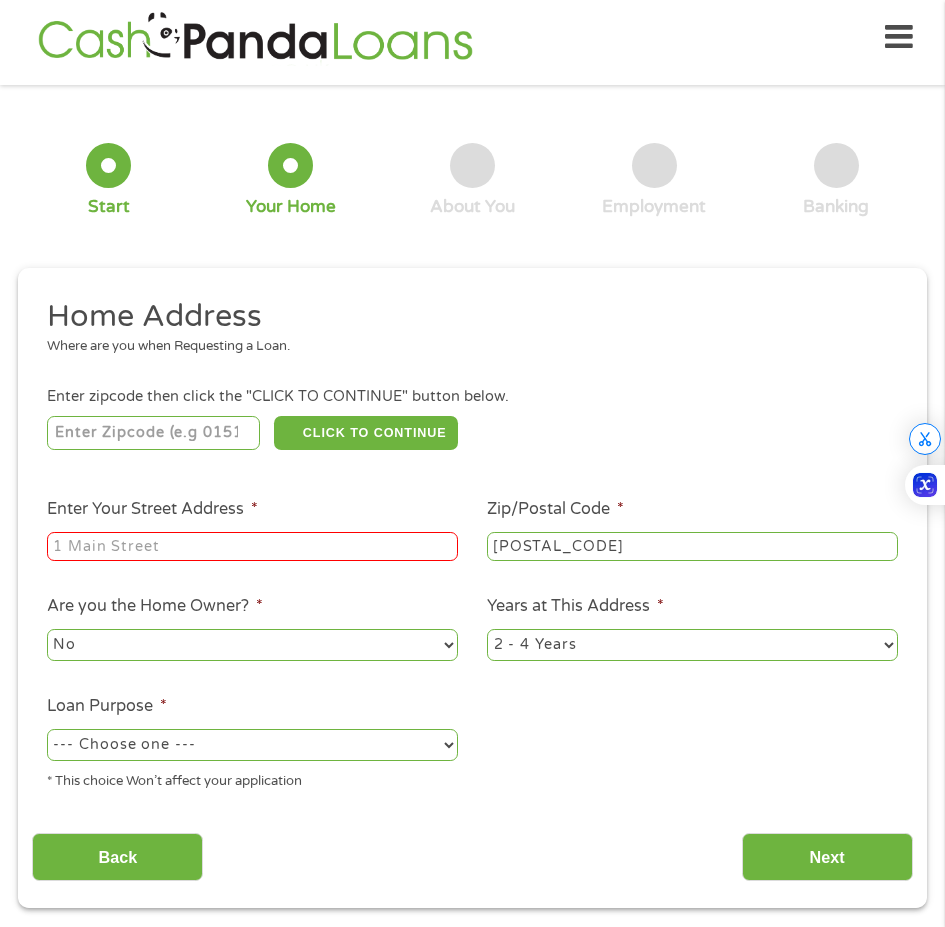 click on "Enter Your Street Address *" at bounding box center (252, 547) 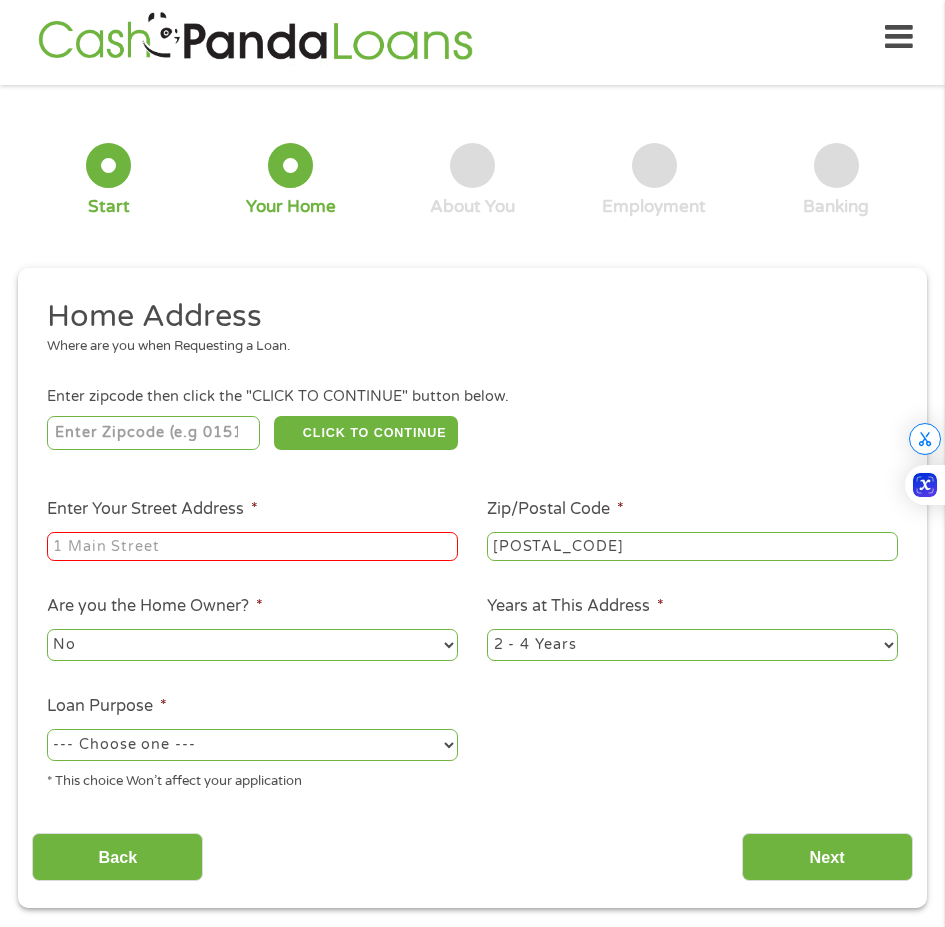 type on "[NUMBER] [STREET]" 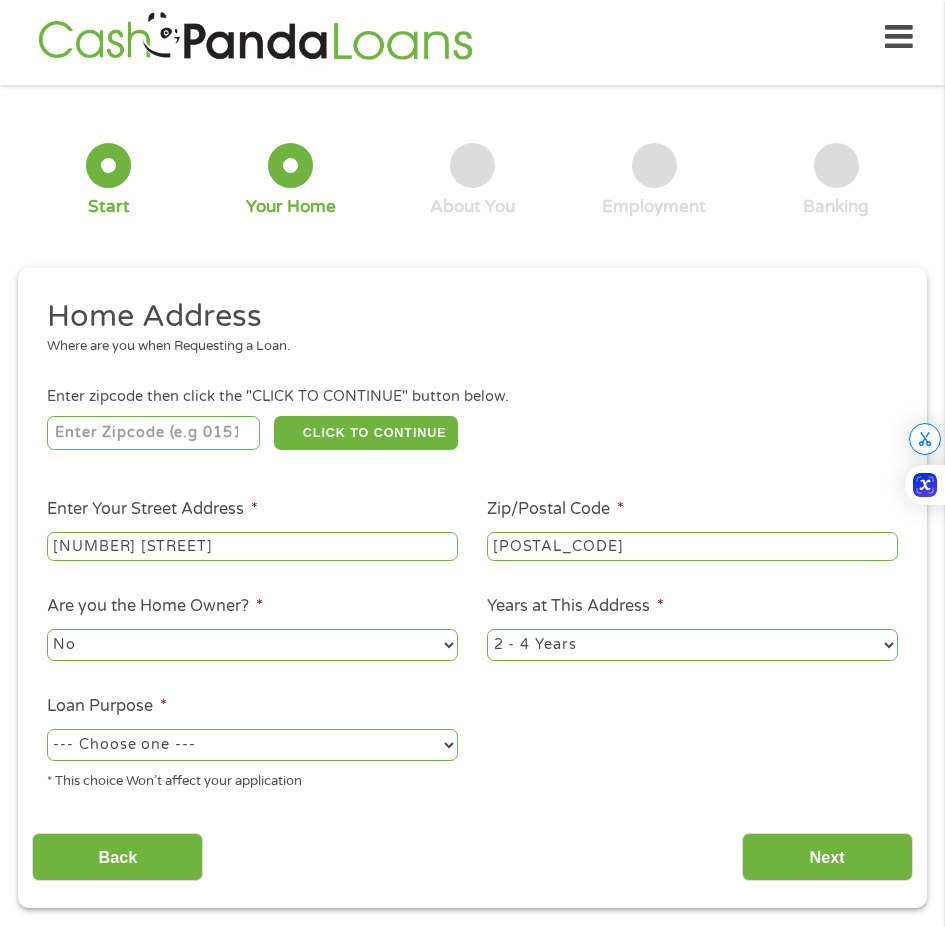 click on "1 Year or less 1 - 2 Years 2 - 4 Years Over 4 Years" at bounding box center (692, 645) 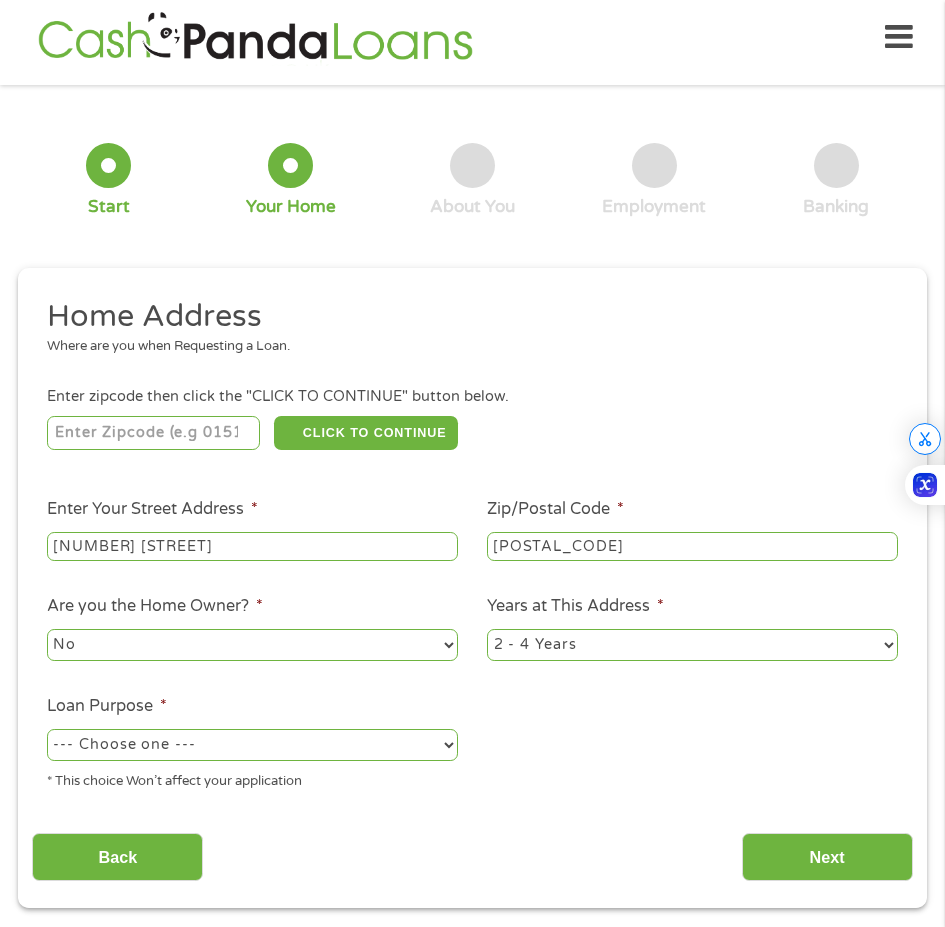 click on "1 Year or less 1 - 2 Years 2 - 4 Years Over 4 Years" at bounding box center [692, 645] 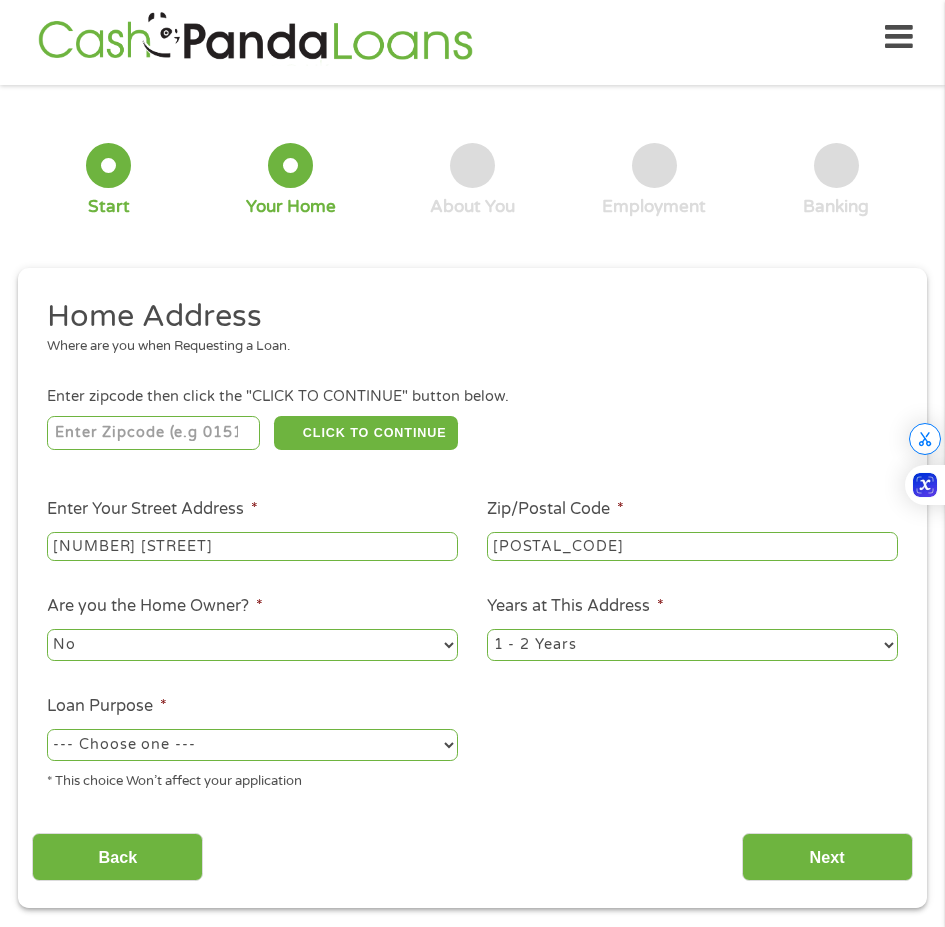 click on "--- Choose one --- Pay Bills Debt Consolidation Home Improvement Major Purchase Car Loan Short Term Cash Medical Expenses Other" at bounding box center (252, 745) 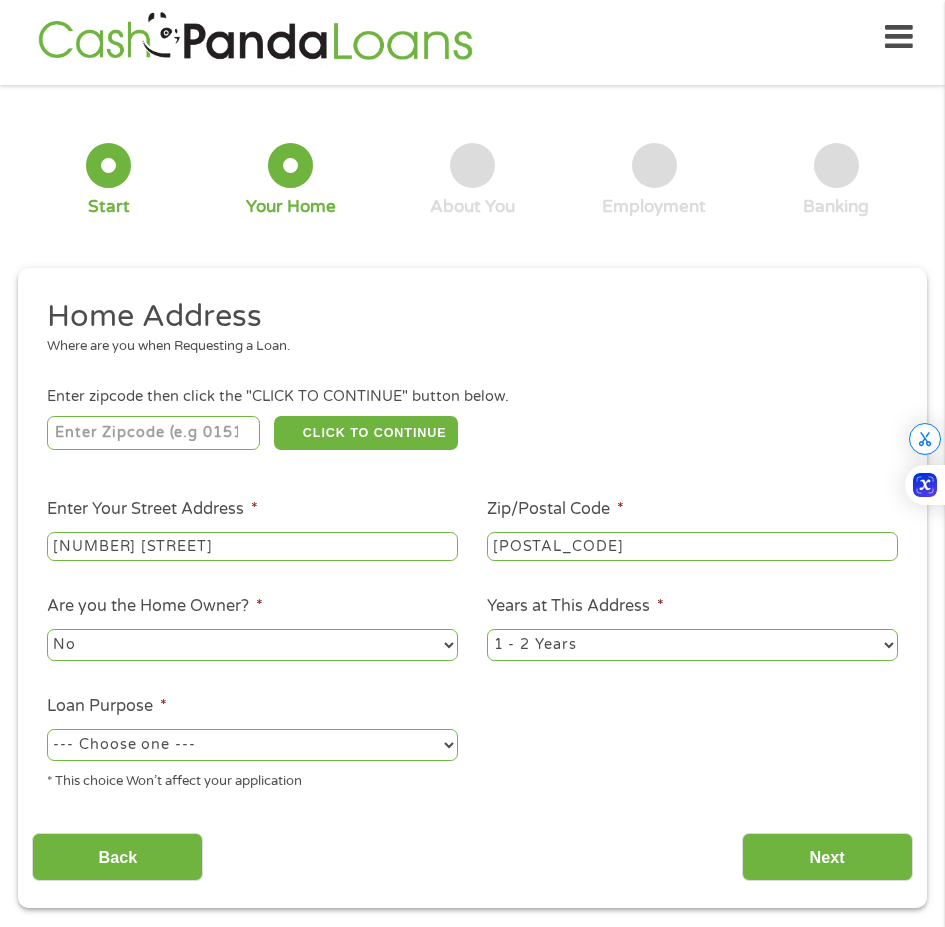 select on "paybills" 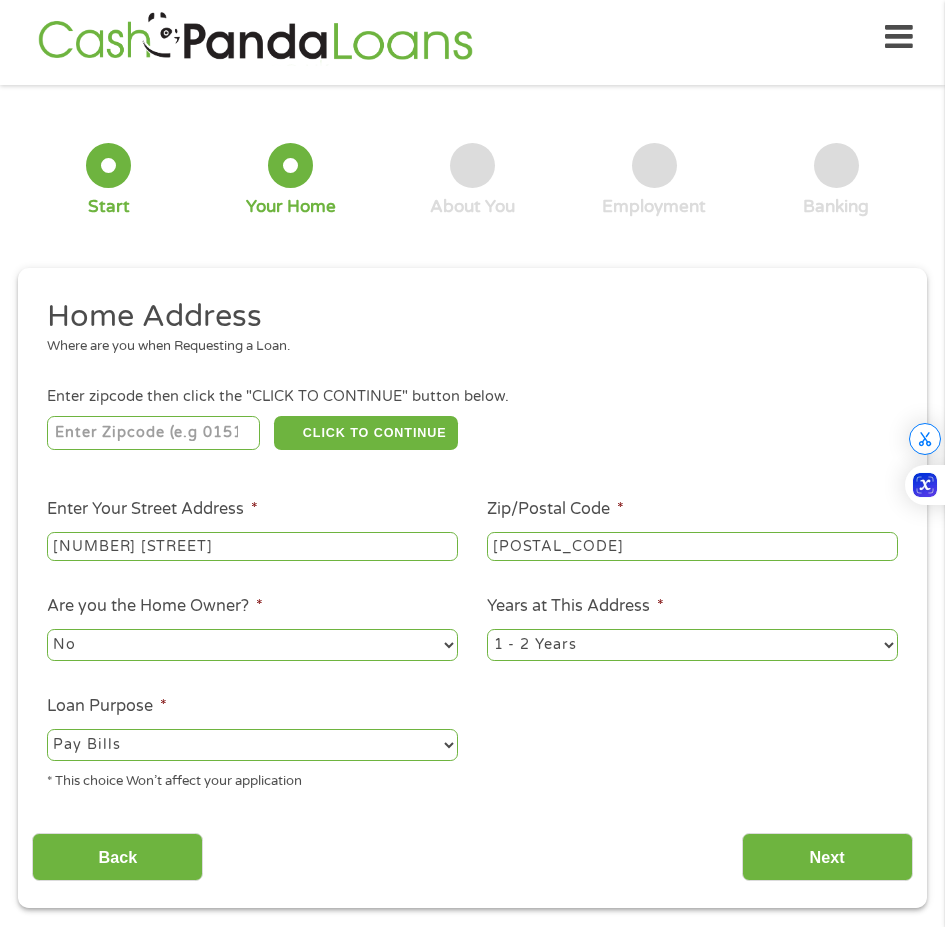 click on "--- Choose one --- Pay Bills Debt Consolidation Home Improvement Major Purchase Car Loan Short Term Cash Medical Expenses Other" at bounding box center (252, 745) 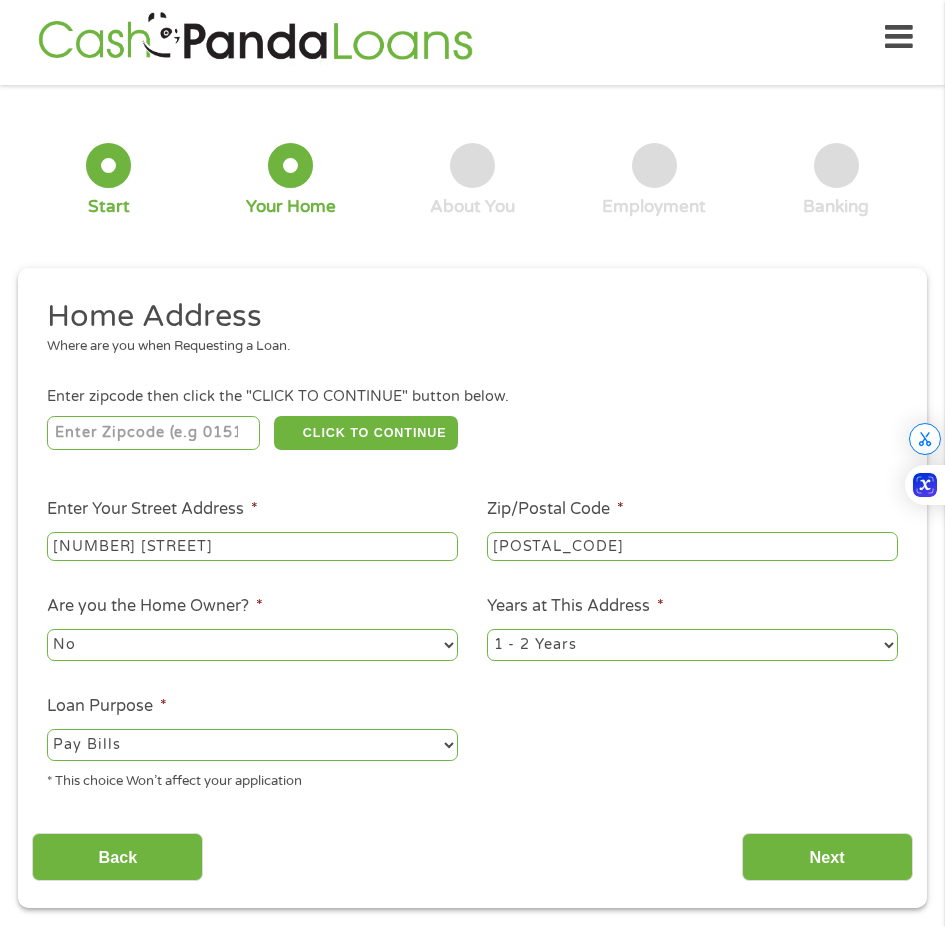 click on "Home Address Where are you when Requesting a Loan. Enter zipcode then click the "CLICK TO CONTINUE" button below. [POSTAL_CODE] CLICK TO CONTINUE Please recheck your Zipcode, it seems to be Incorrect Enter Your Street Address * [NUMBER] [STREET] Zip/Postal Code * [POSTAL_CODE] This field is hidden when viewing the form City * [CITY] This field is hidden when viewing the form State * [STATE] Are you the Home Owner? * No Yes Years at This Address * 1 Year or less 1 - 2 Years 2 - 4 Years Over 4 Years Loan Purpose * --- Choose one --- Pay Bills Major Purchase" at bounding box center (472, 551) 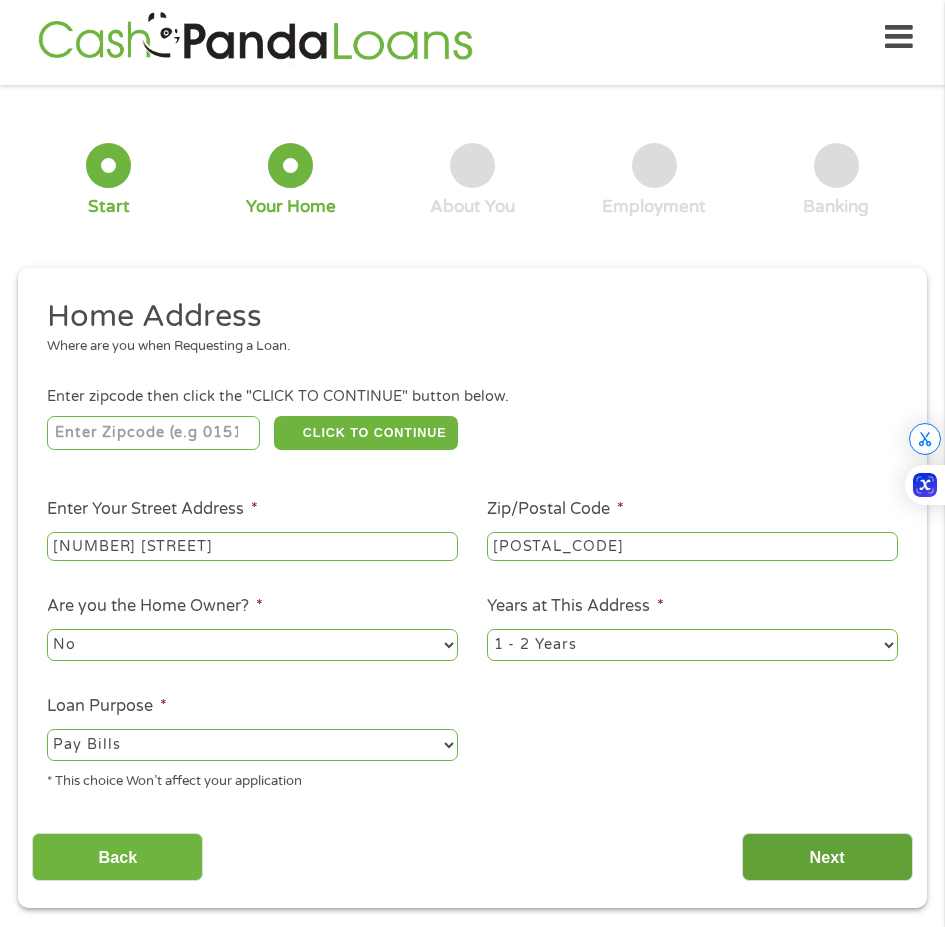 click on "Next" at bounding box center (827, 857) 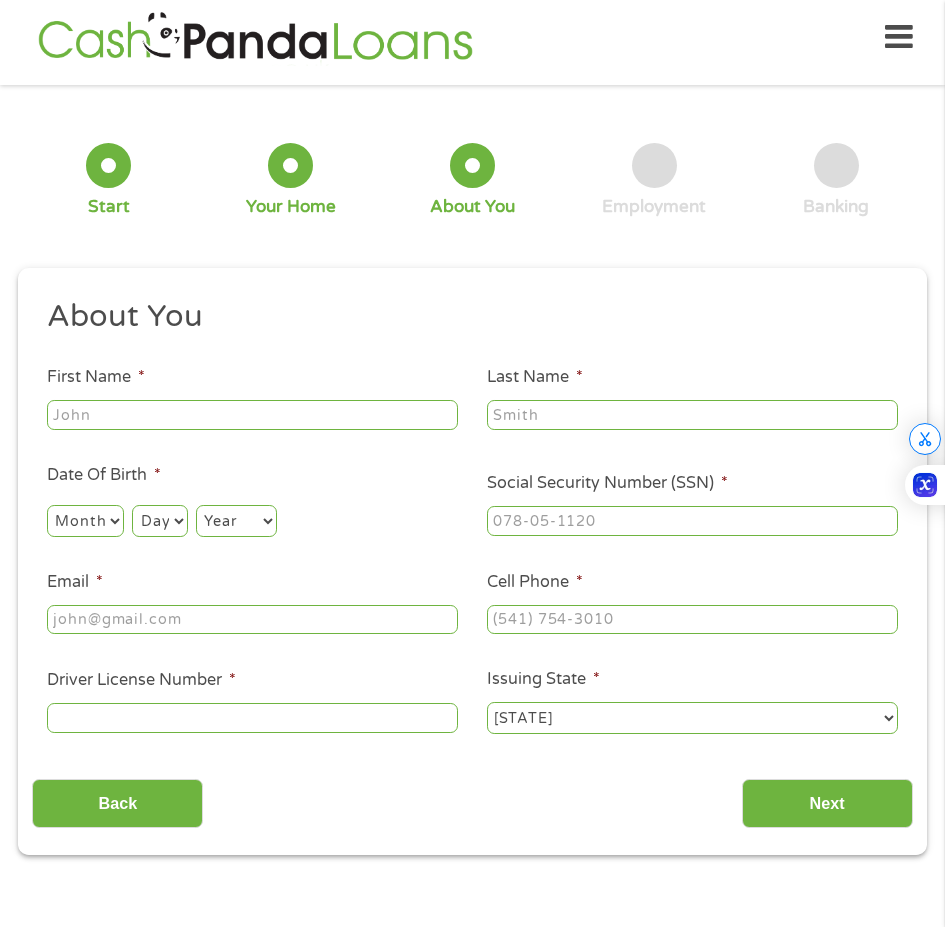 scroll, scrollTop: 8, scrollLeft: 8, axis: both 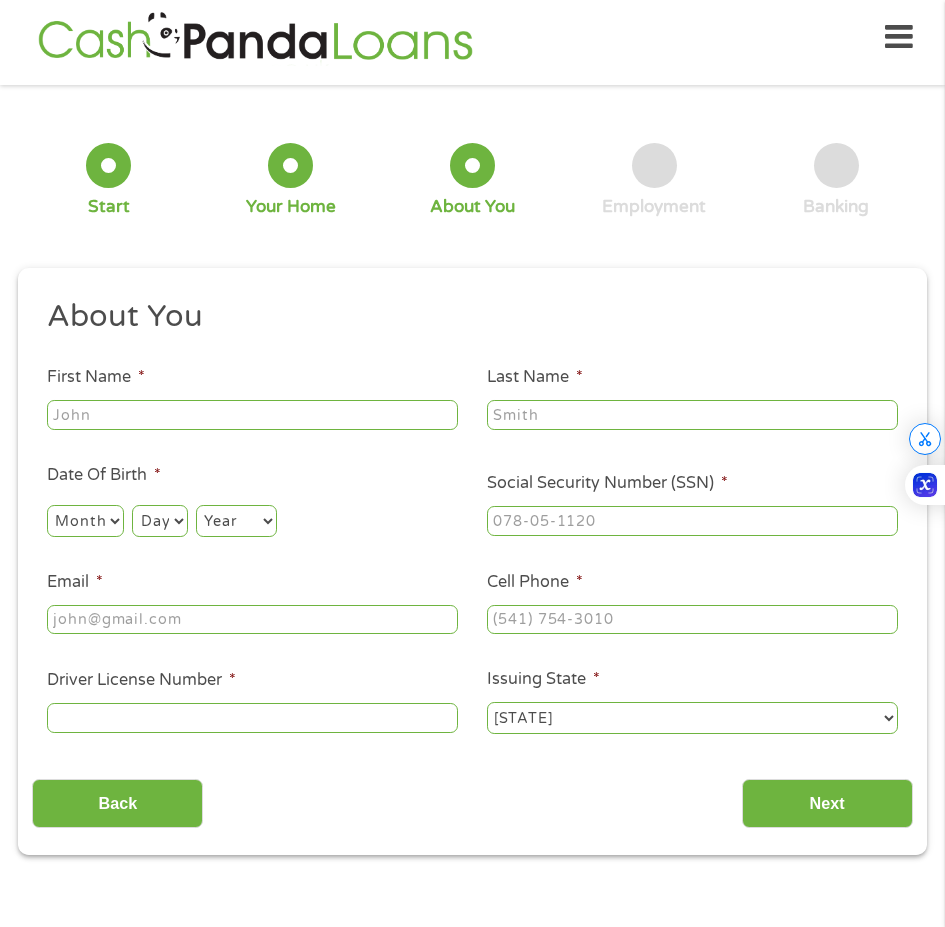 click on "First Name *" at bounding box center (252, 415) 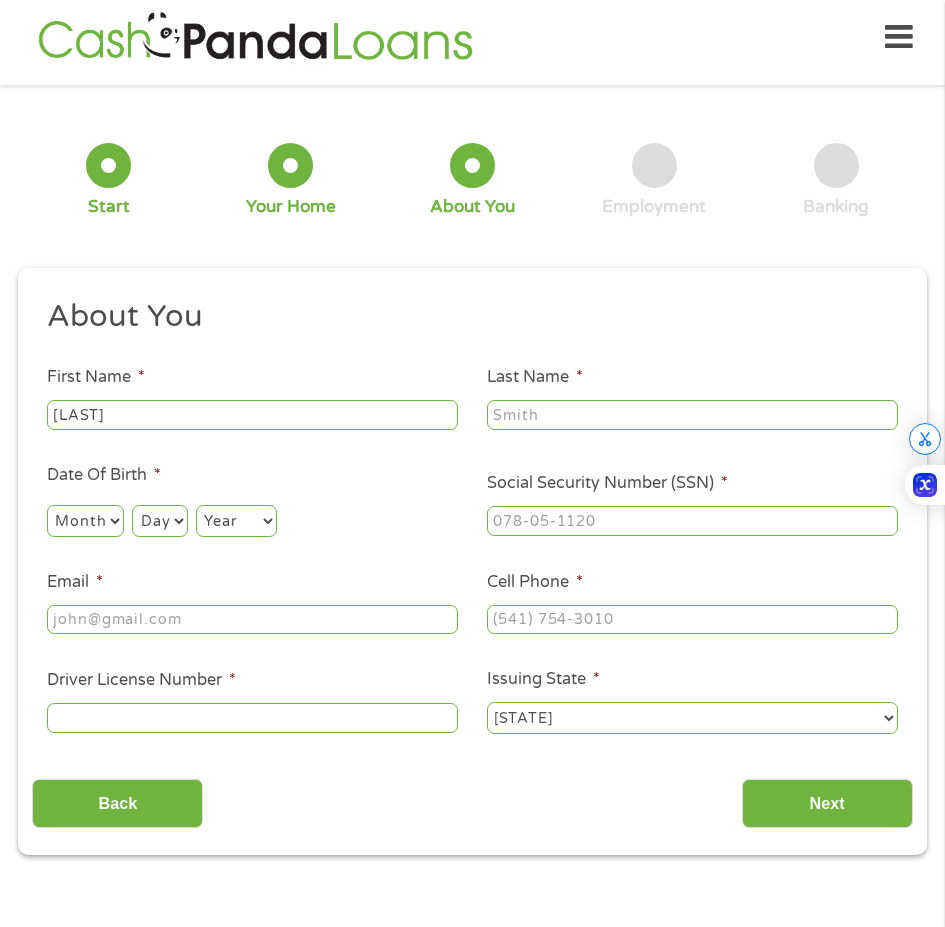 type on "[LAST]" 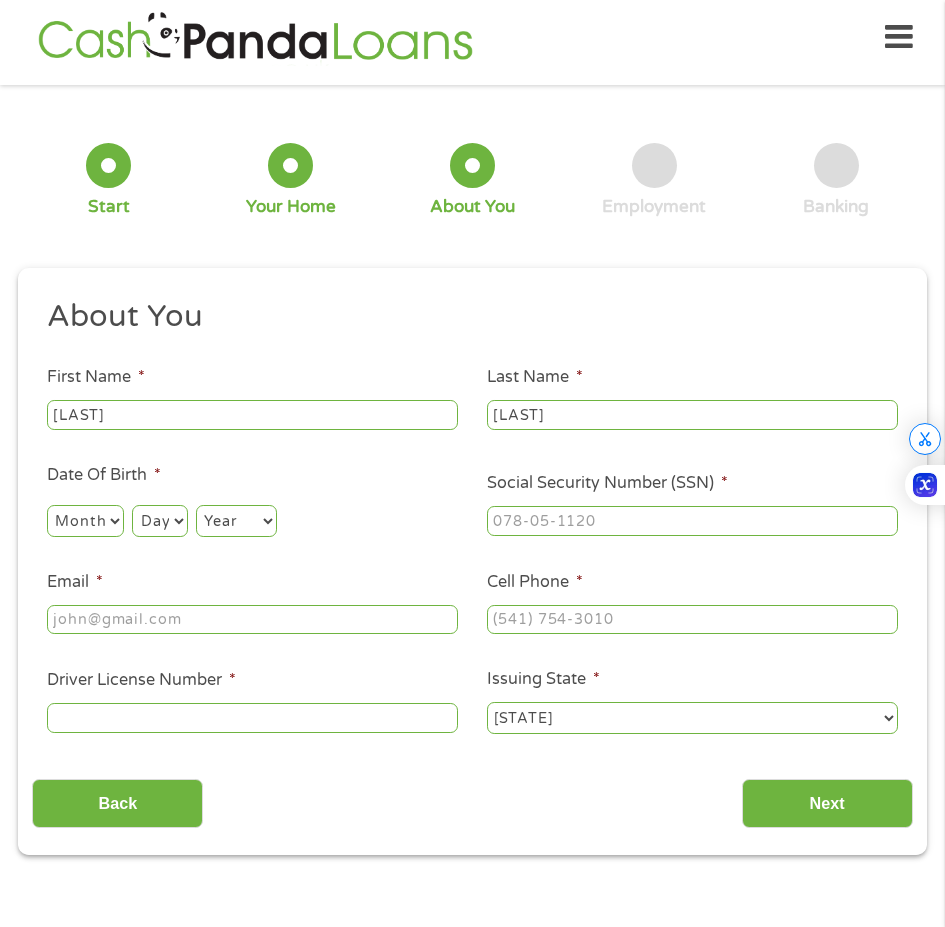 type on "[EMAIL]" 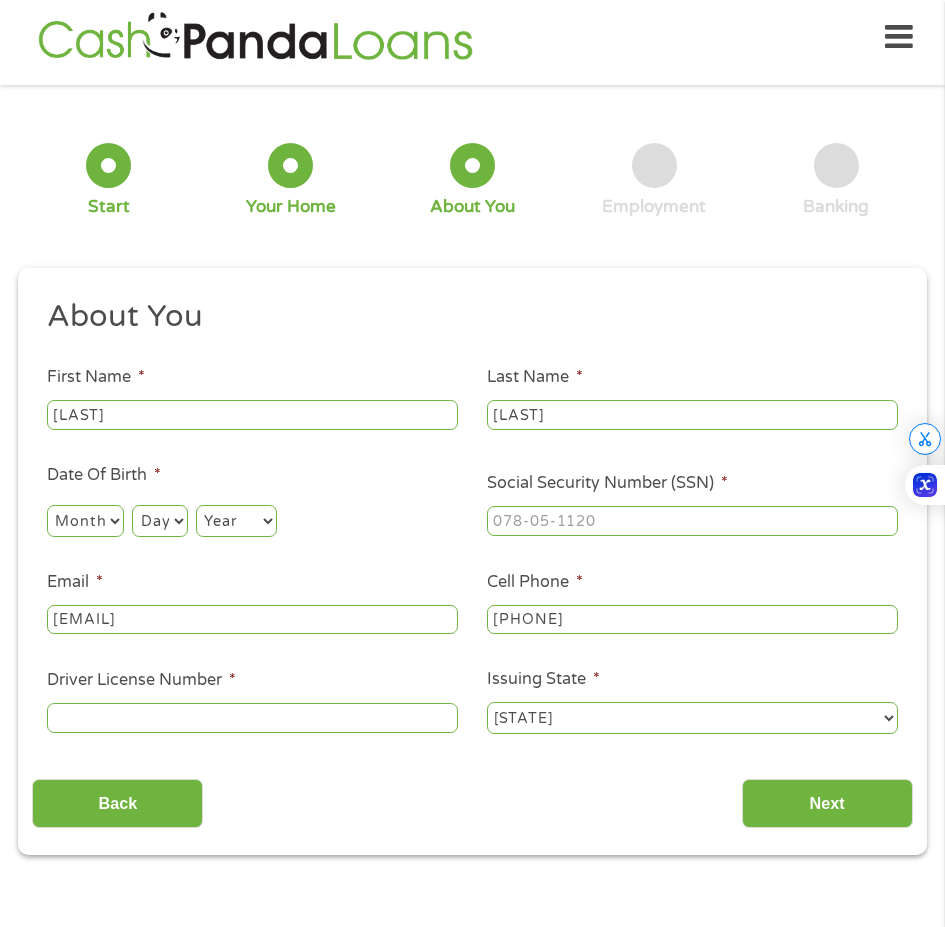 type on "[PHONE]" 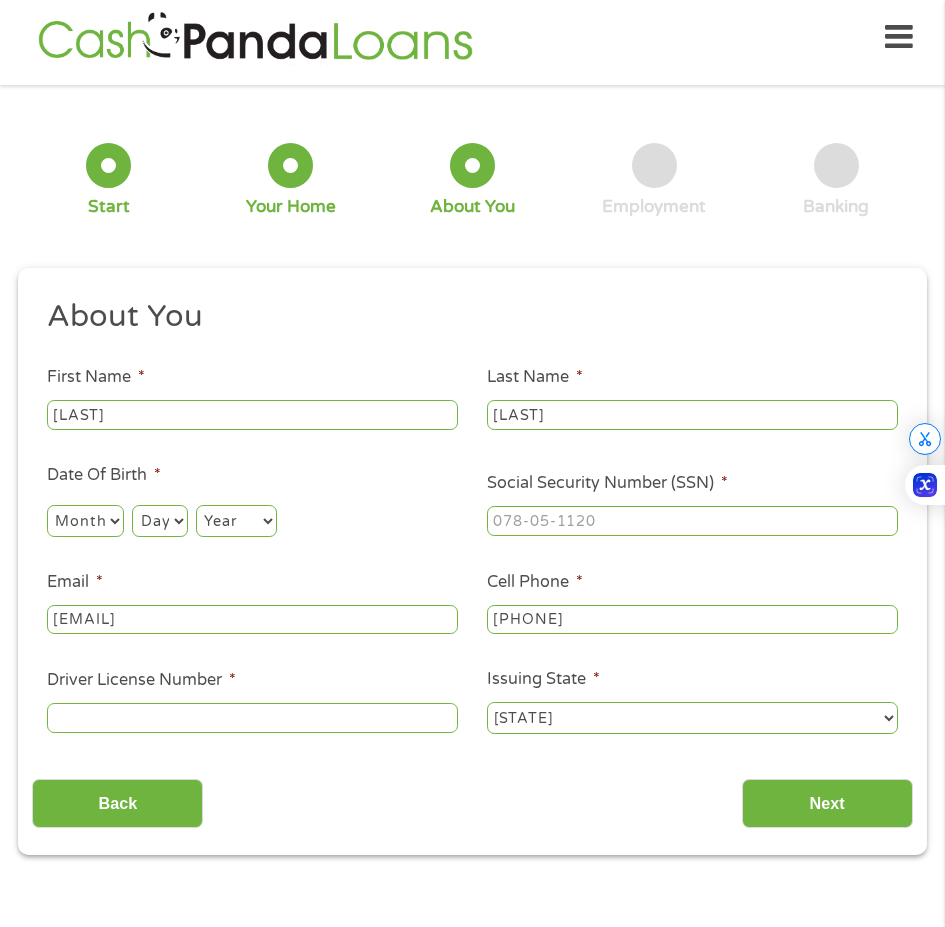 click on "Month 1 2 3 4 5 6 7 8 9 10 11 12" at bounding box center (85, 521) 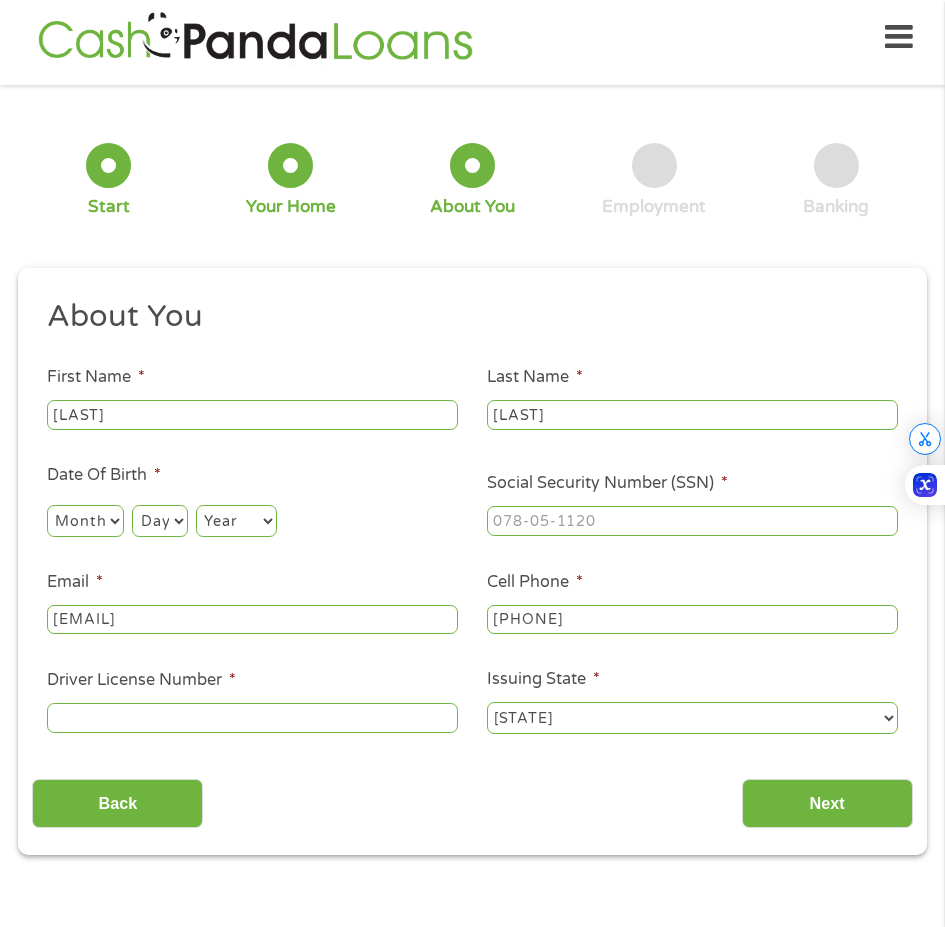select on "7" 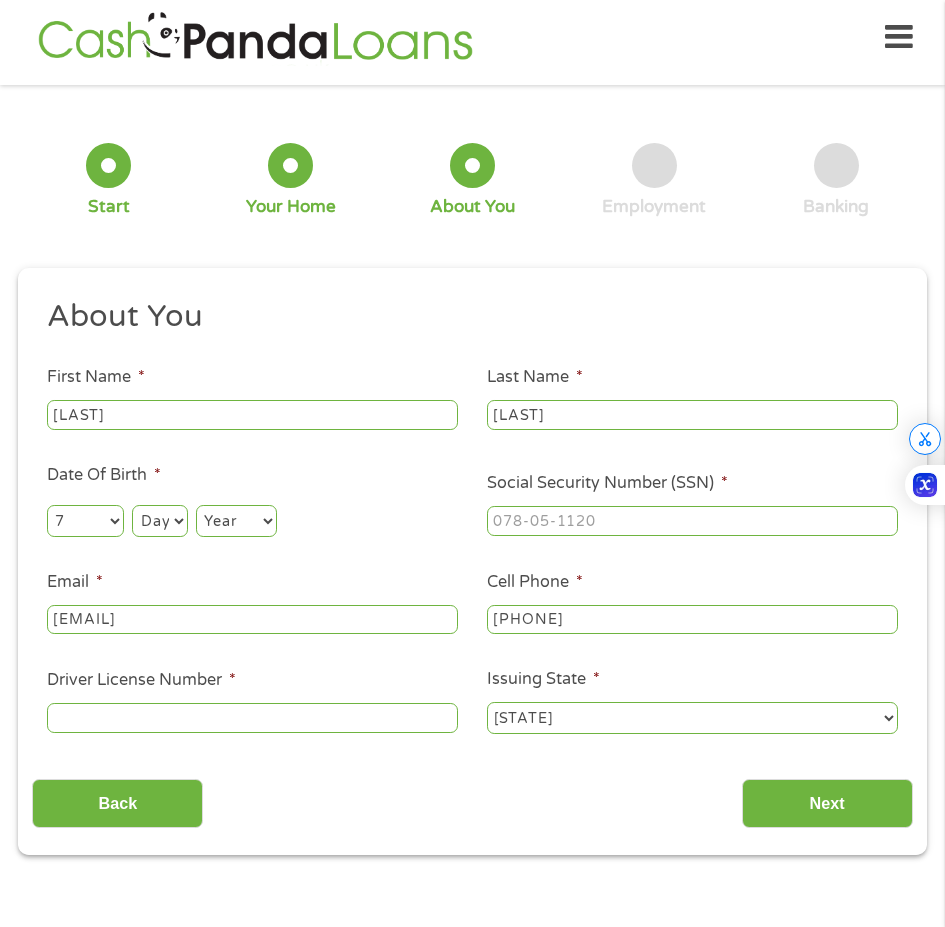 click on "Month 1 2 3 4 5 6 7 8 9 10 11 12" at bounding box center (85, 521) 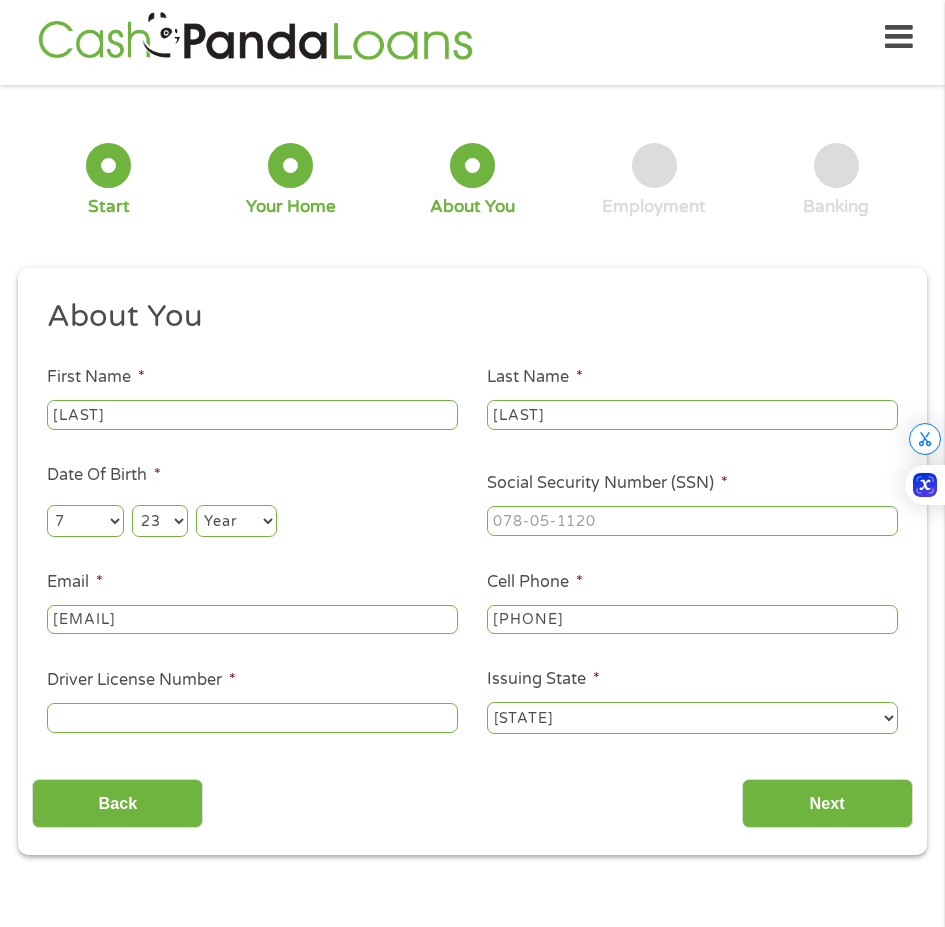click on "Day 1 2 3 4 5 6 7 8 9 10 11 12 13 14 15 16 17 18 19 20 21 22 23 24 25 26 27 28 29 30 31" at bounding box center (159, 521) 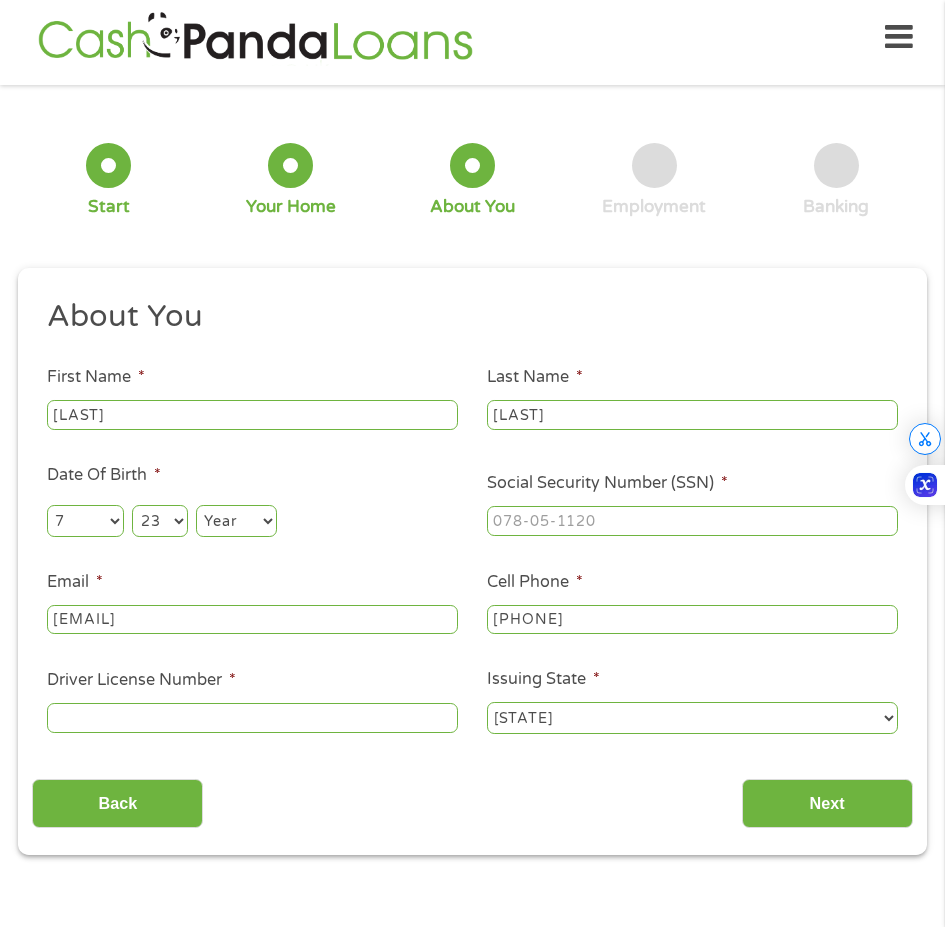 click on "Year 2007 2006 2005 2004 2003 2002 2001 2000 1999 1998 1997 1996 1995 1994 1993 1992 1991 1990 1989 1988 1987 1986 1985 1984 1983 1982 1981 1980 1979 1978 1977 1976 1975 1974 1973 1972 1971 1970 1969 1968 1967 1966 1965 1964 1963 1962 1961 1960 1959 1958 1957 1956 1955 1954 1953 1952 1951 1950 1949 1948 1947 1946 1945 1944 1943 1942 1941 1940 1939 1938 1937 1936 1935 1934 1933 1932 1931 1930 1929 1928 1927 1926 1925 1924 1923 1922 1921 1920" at bounding box center (236, 521) 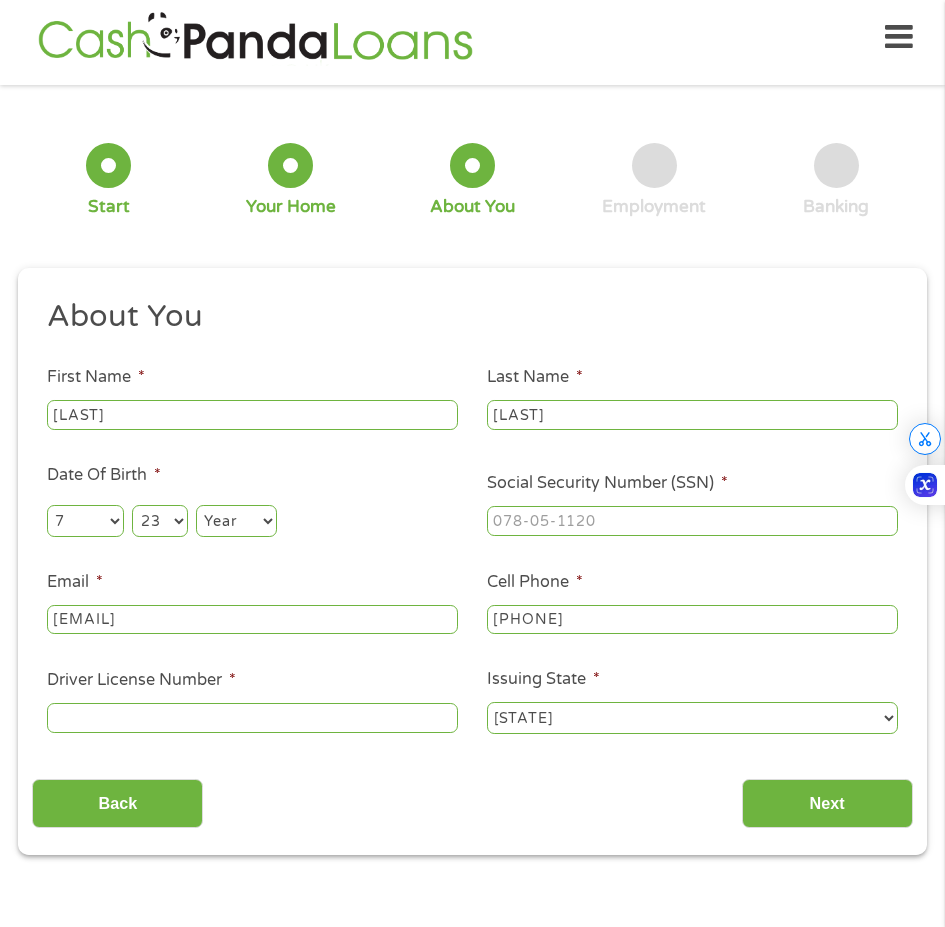 select on "1994" 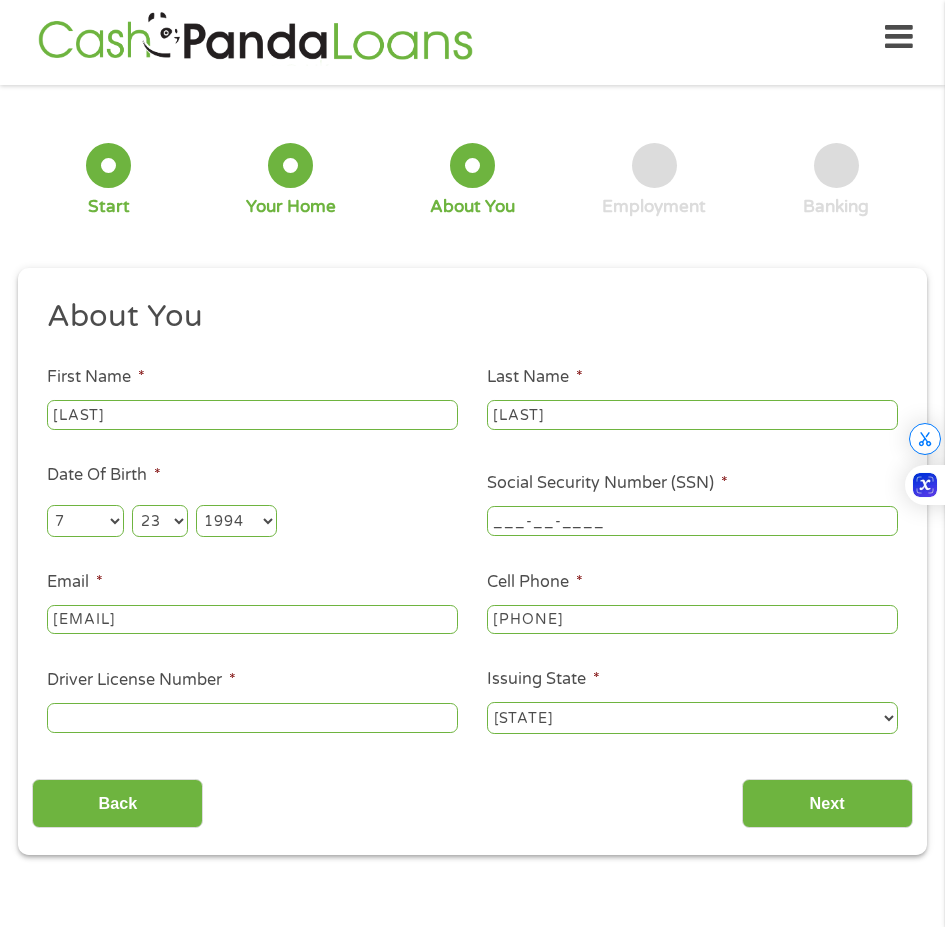 click on "___-__-____" at bounding box center [692, 521] 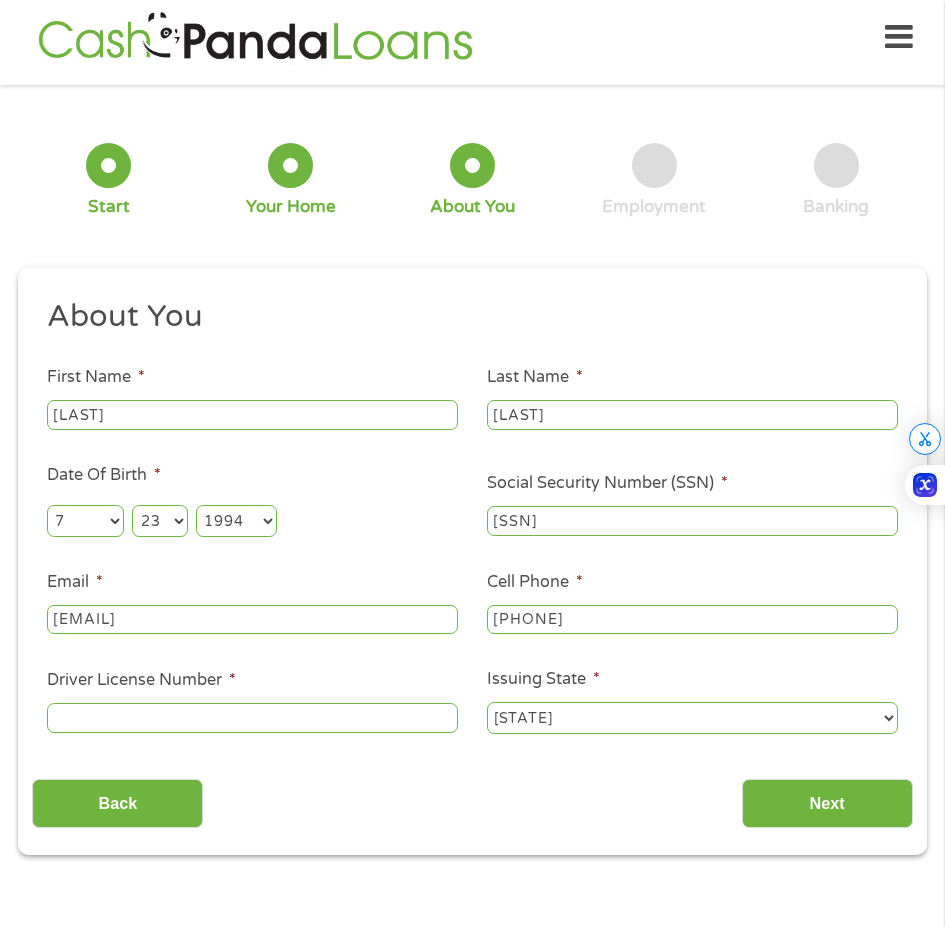 type on "[PHONE]" 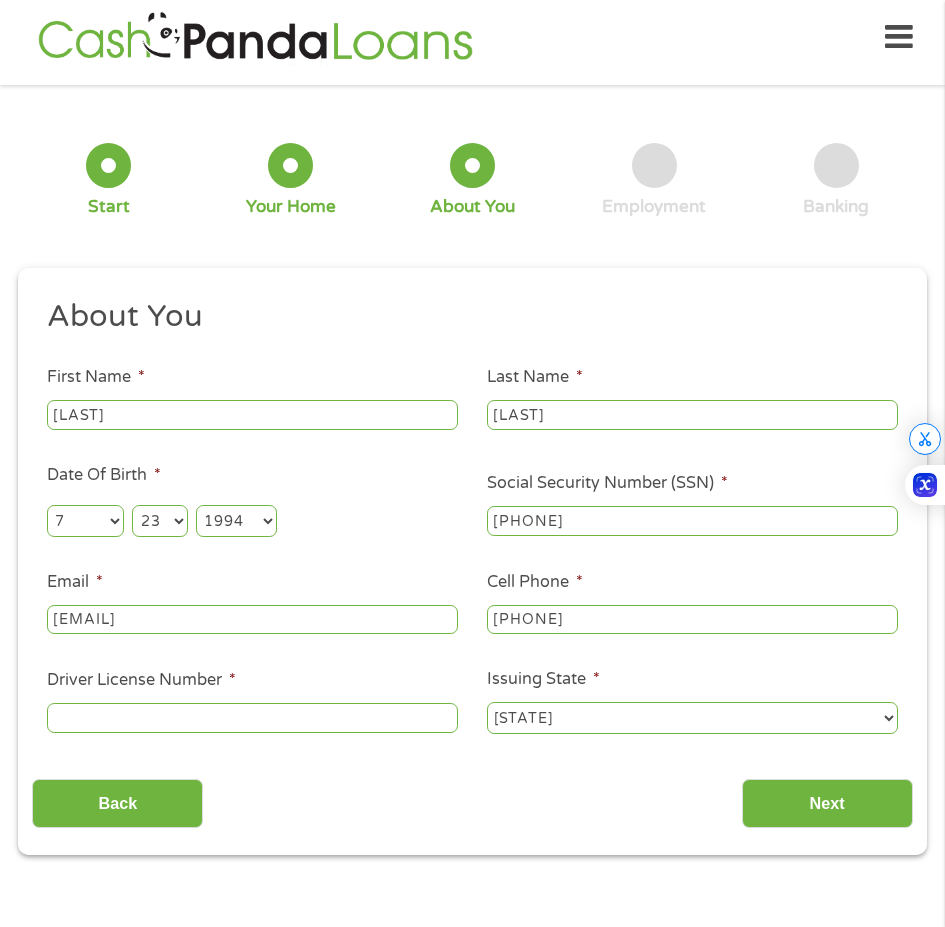 click on "Driver License Number *" at bounding box center (252, 718) 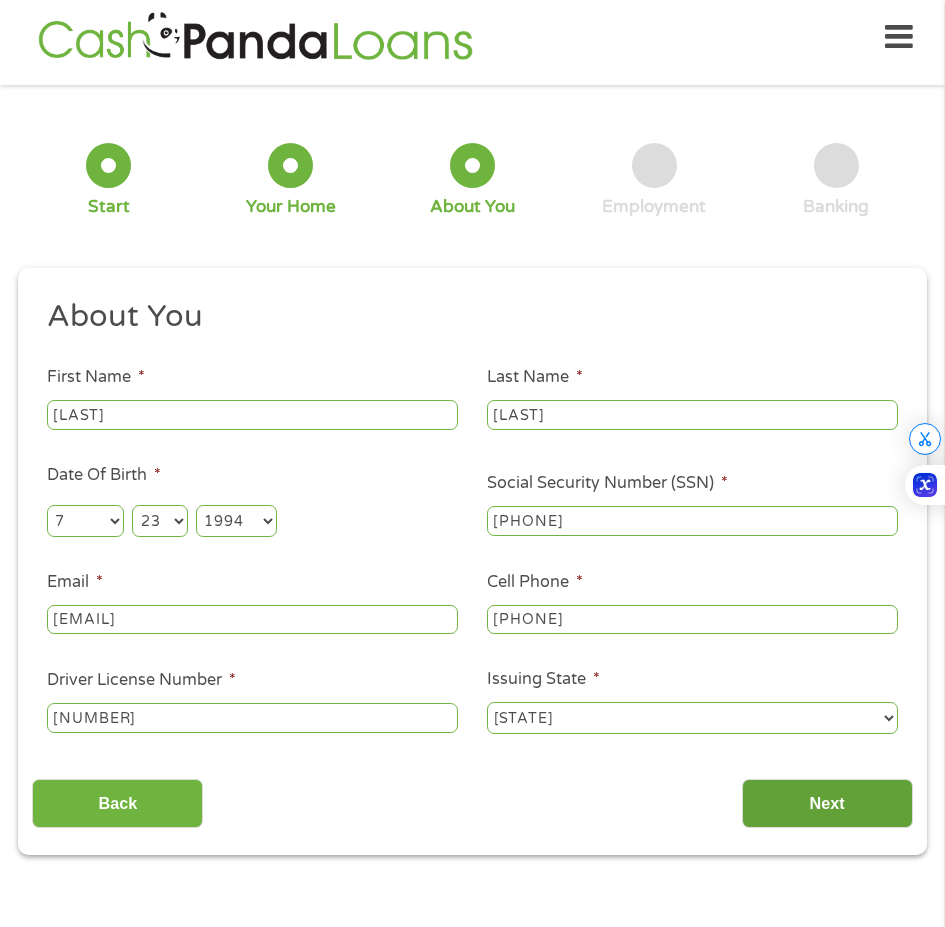 type on "[NUMBER]" 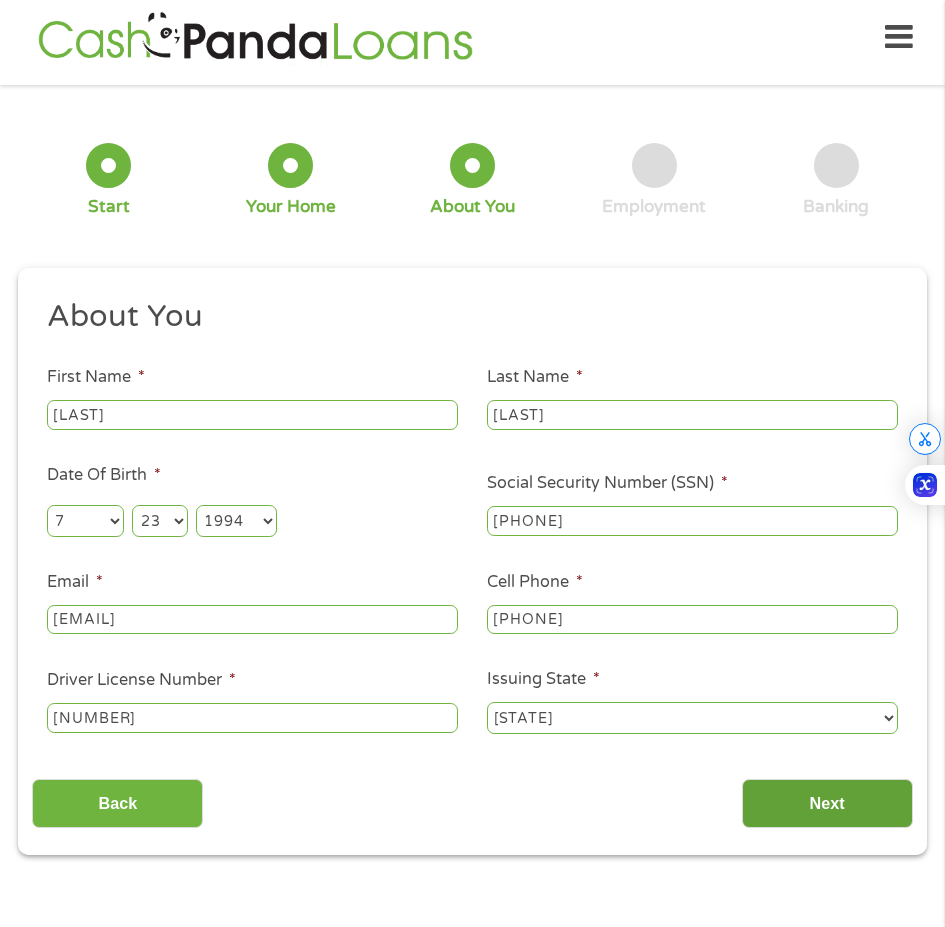 drag, startPoint x: 793, startPoint y: 783, endPoint x: 807, endPoint y: 783, distance: 14 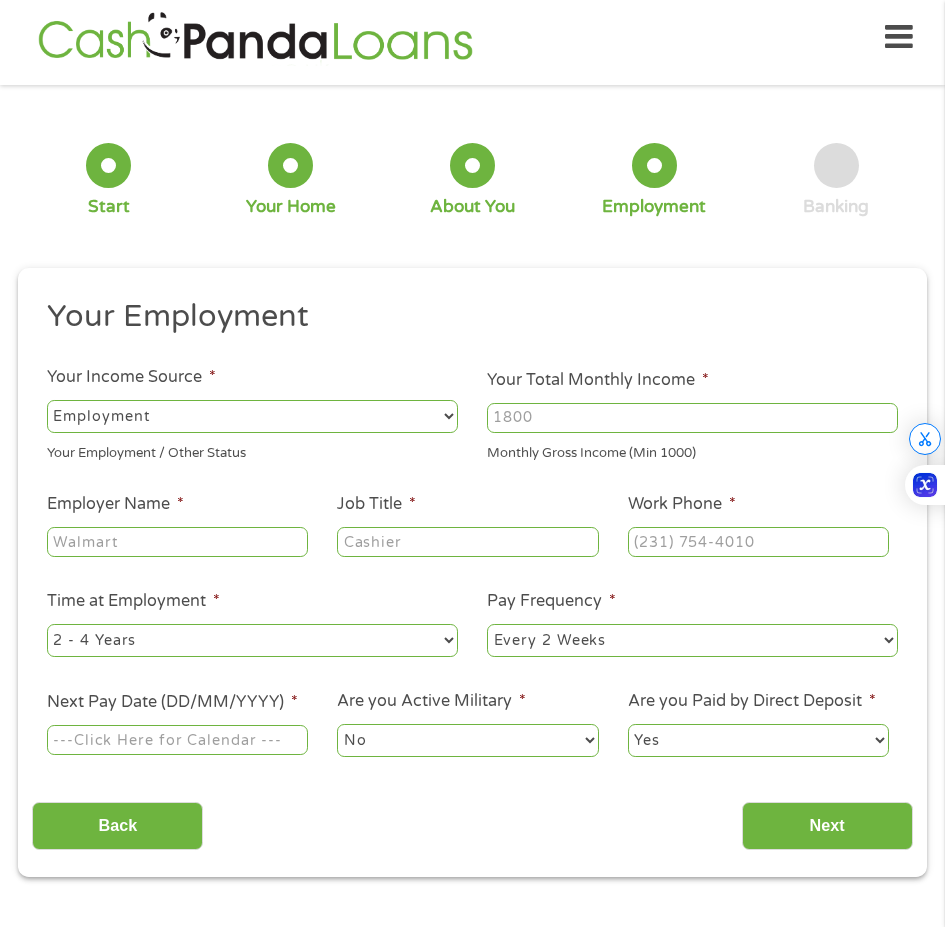 click on "Your Total Monthly Income *" at bounding box center [692, 418] 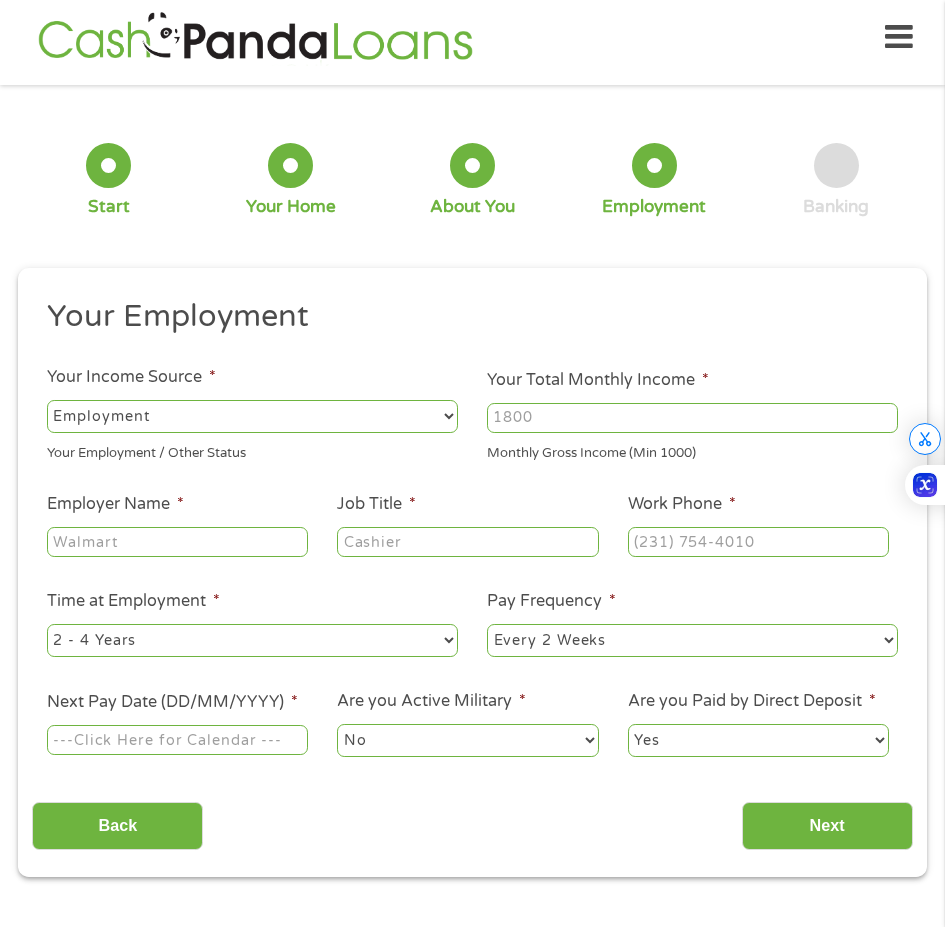 click on "Your Total Monthly Income *" at bounding box center (692, 418) 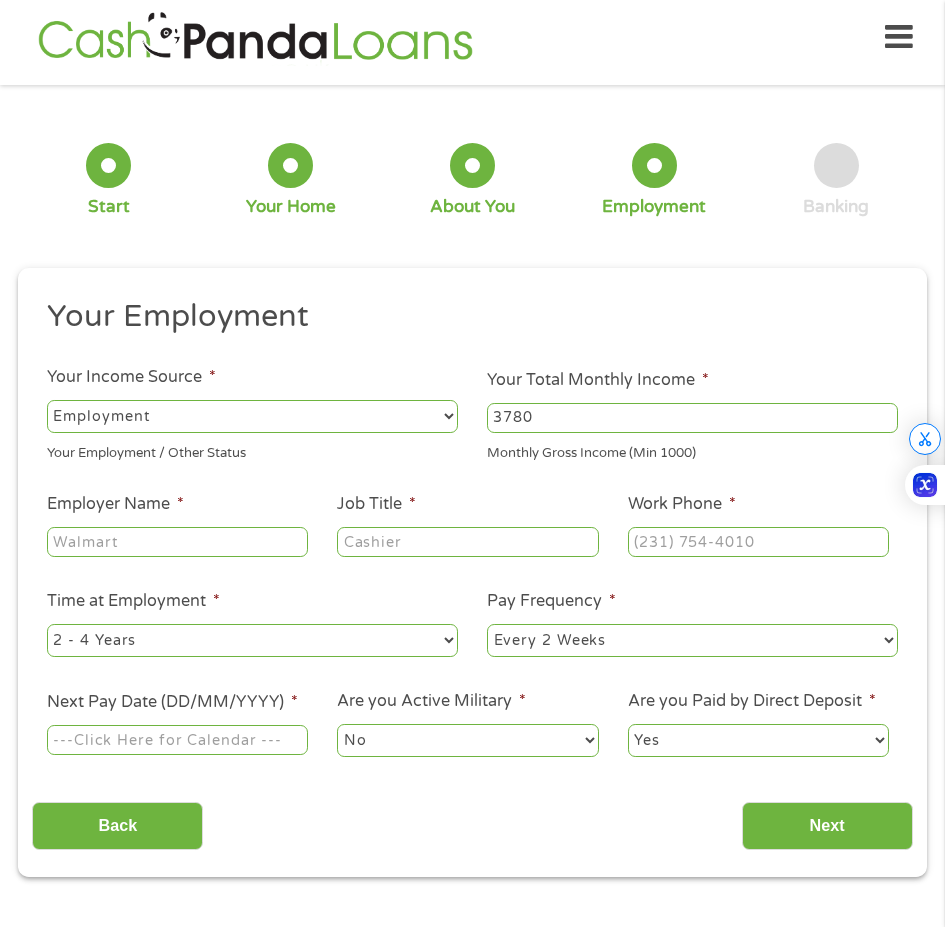 type on "3780" 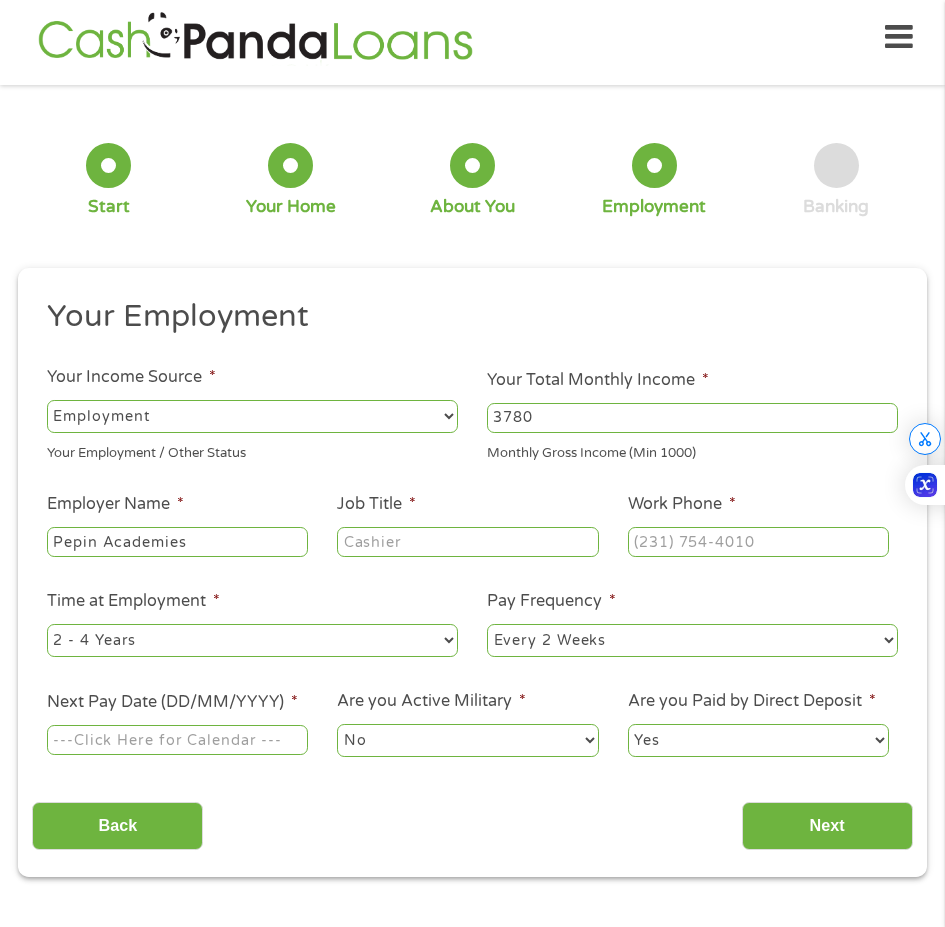 type on "Pepin Academies" 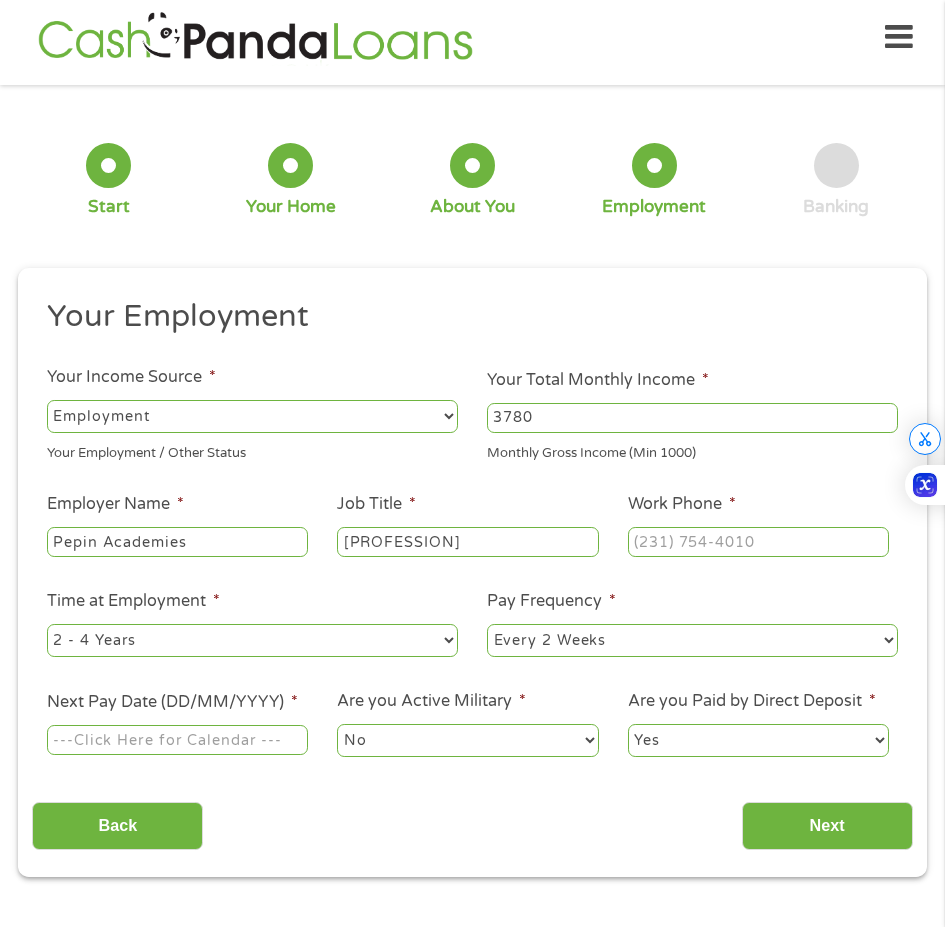 type on "[PROFESSION]" 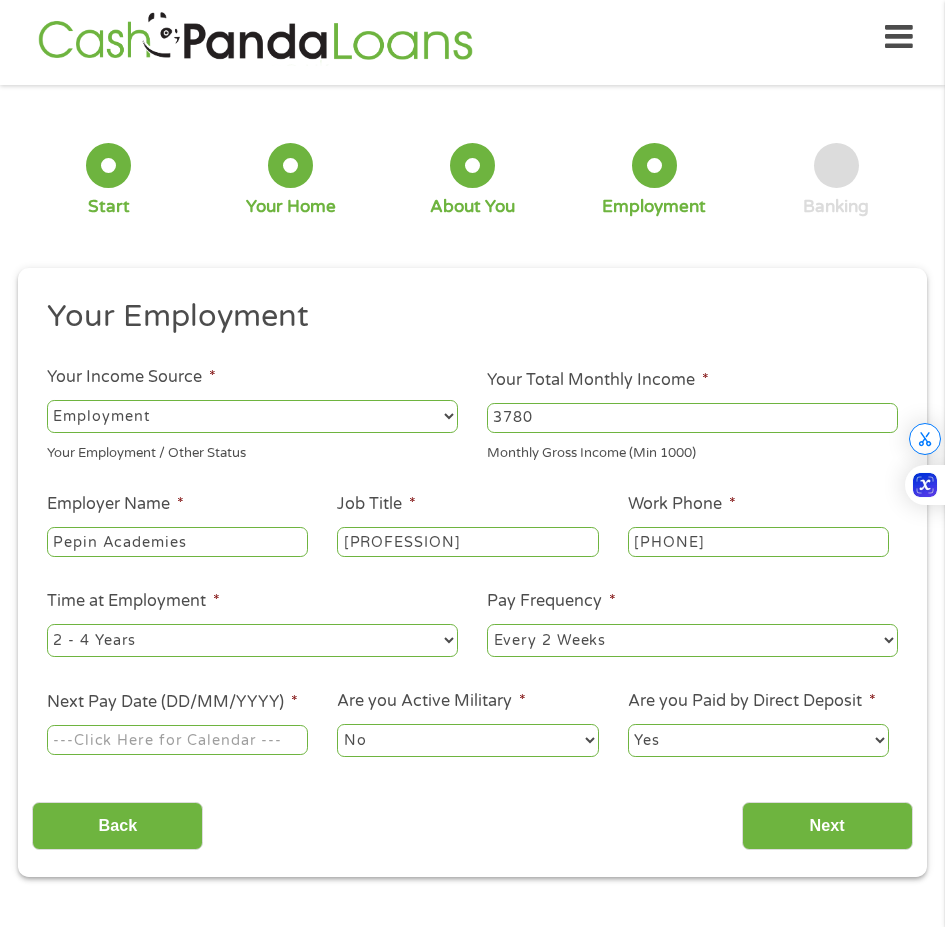 type on "[PHONE]" 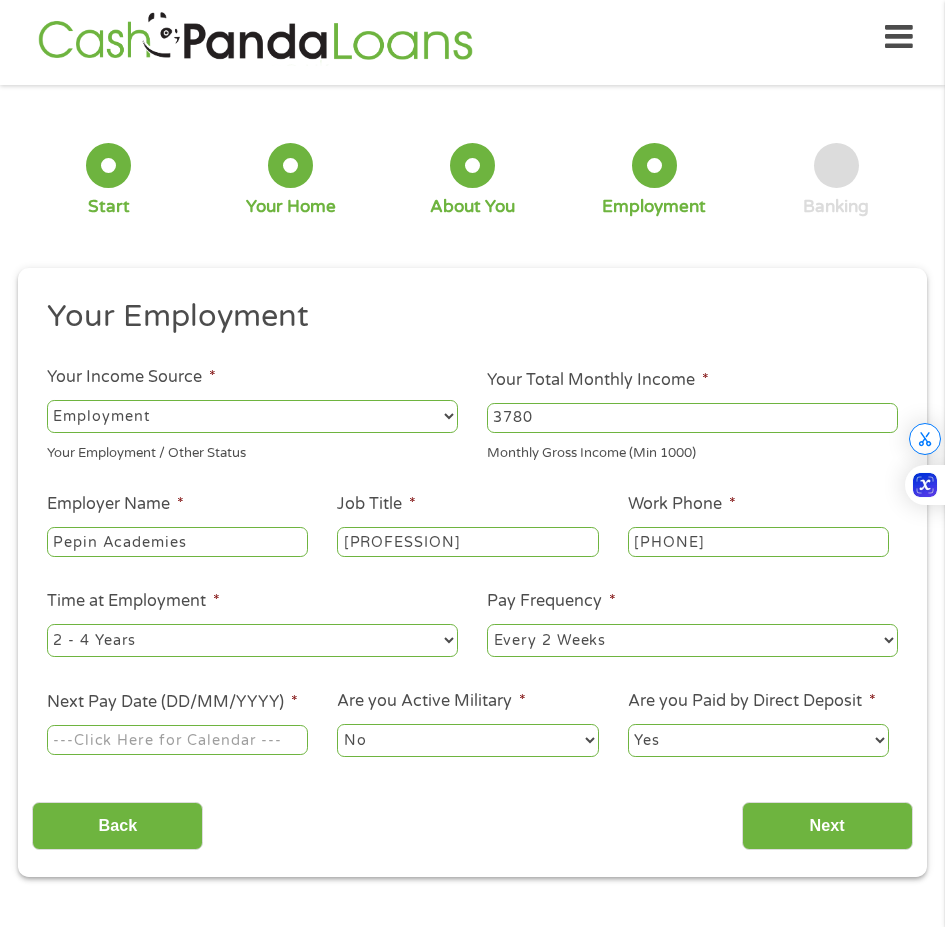 click on "--- Choose one --- 1 Year or less 1 - 2 Years 2 - 4 Years Over 4 Years" at bounding box center (252, 640) 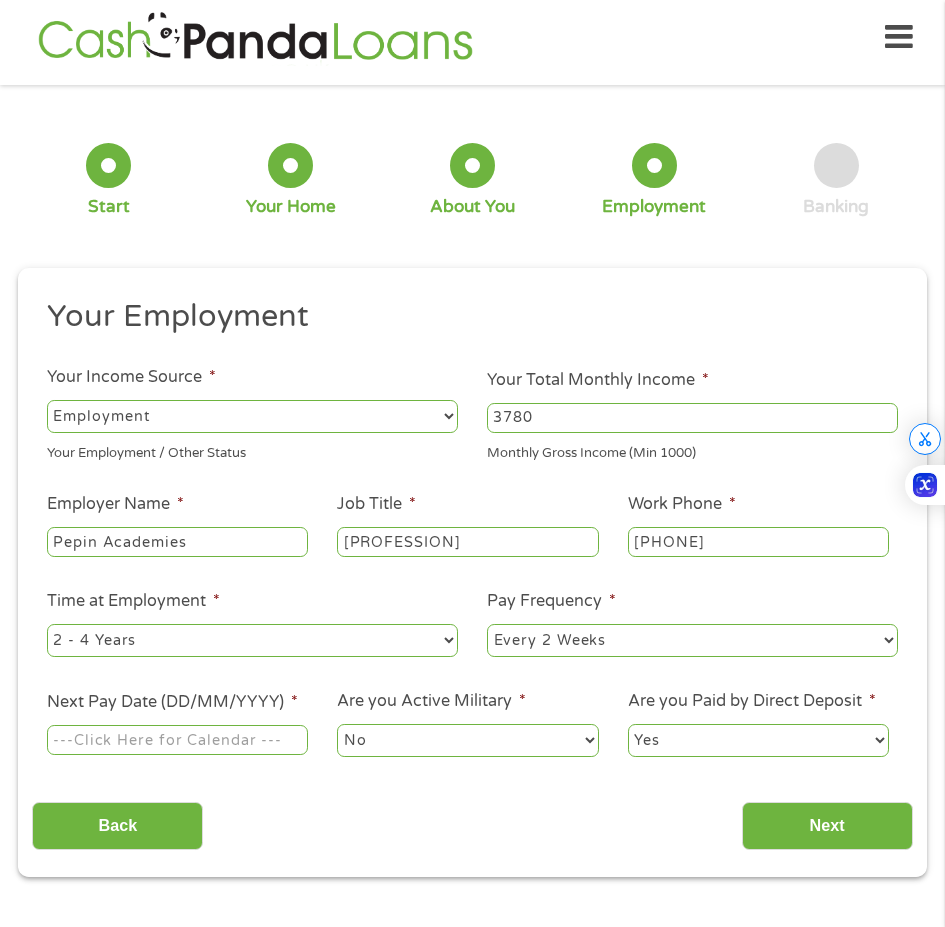 select on "24months" 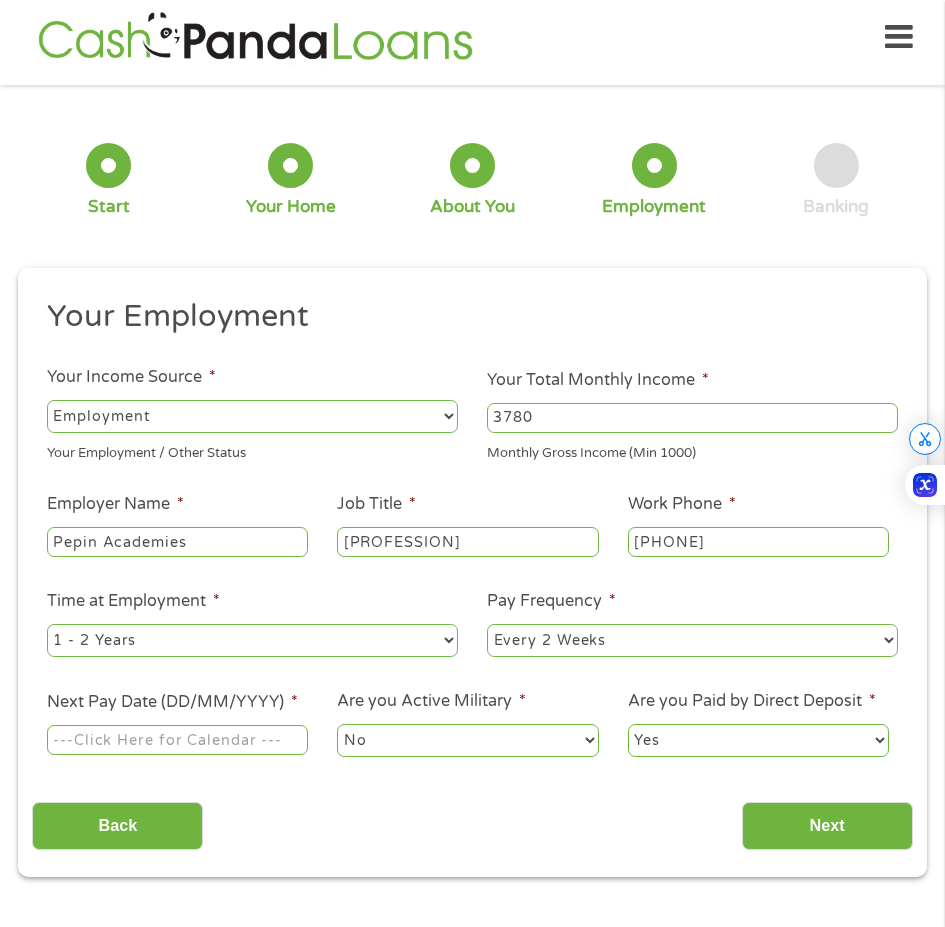 click on "--- Choose one --- 1 Year or less 1 - 2 Years 2 - 4 Years Over 4 Years" at bounding box center [252, 640] 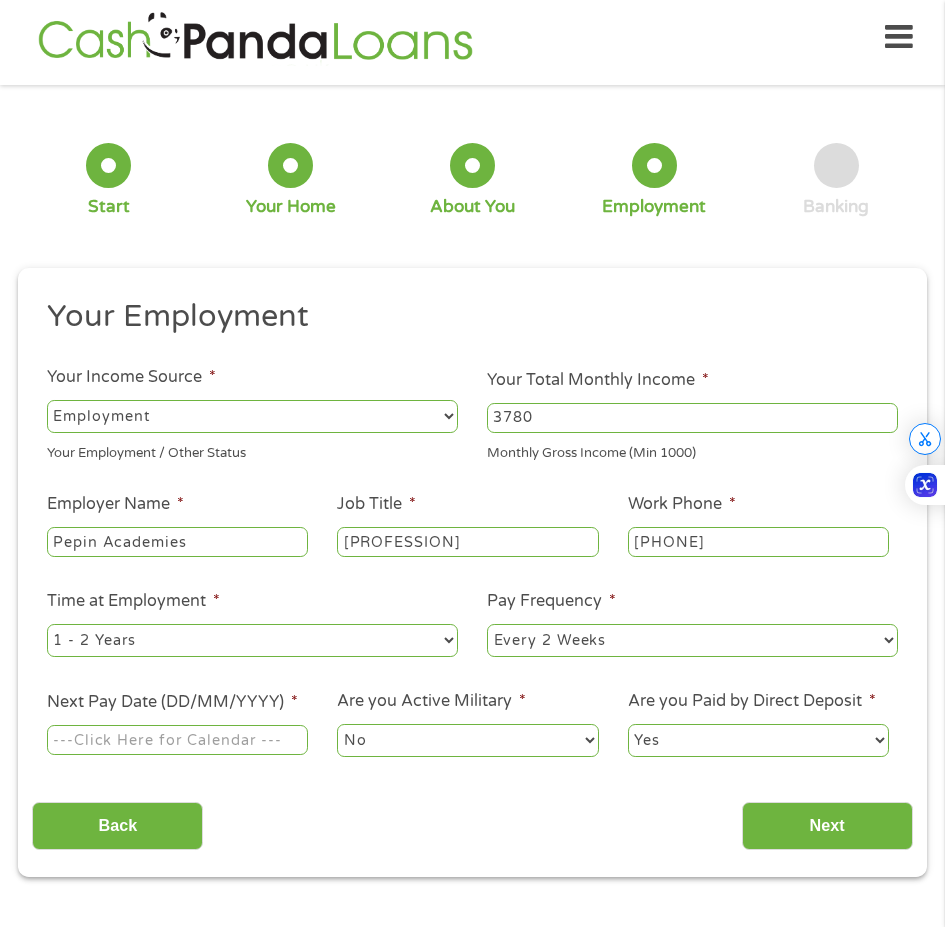 click on "--- Choose one --- Every 2 Weeks Every Week Monthly Semi-Monthly" at bounding box center [692, 640] 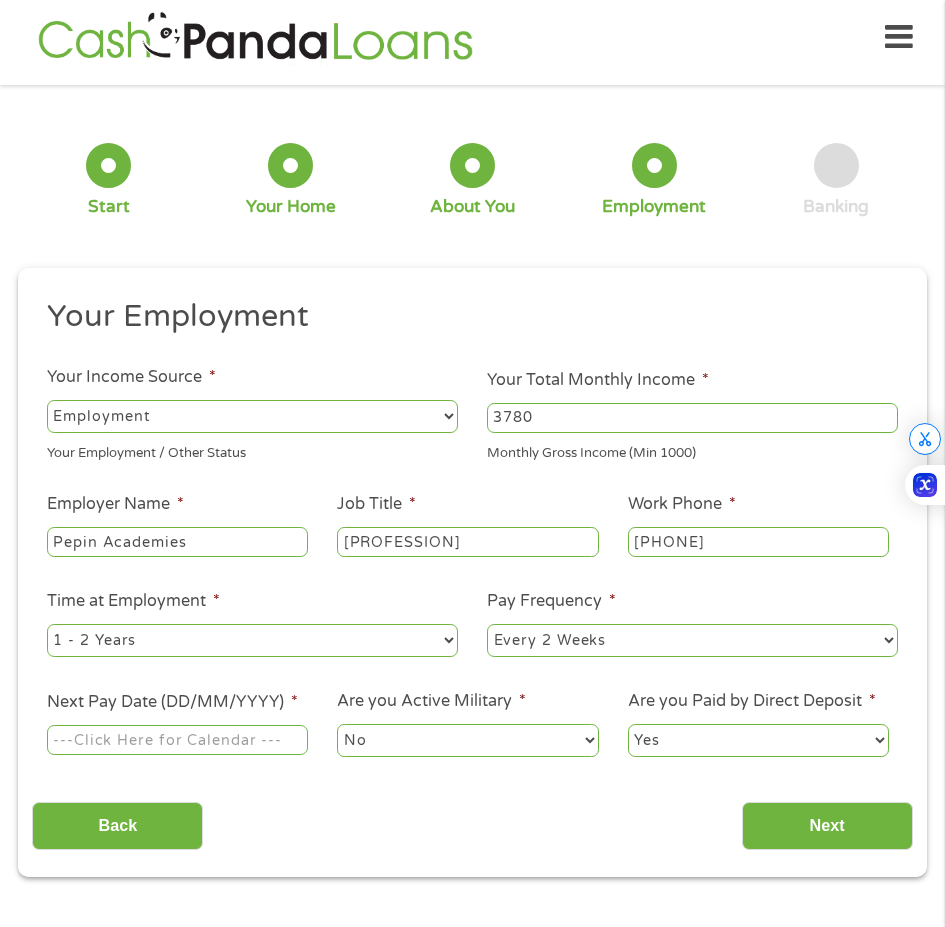 select on "semimonthly" 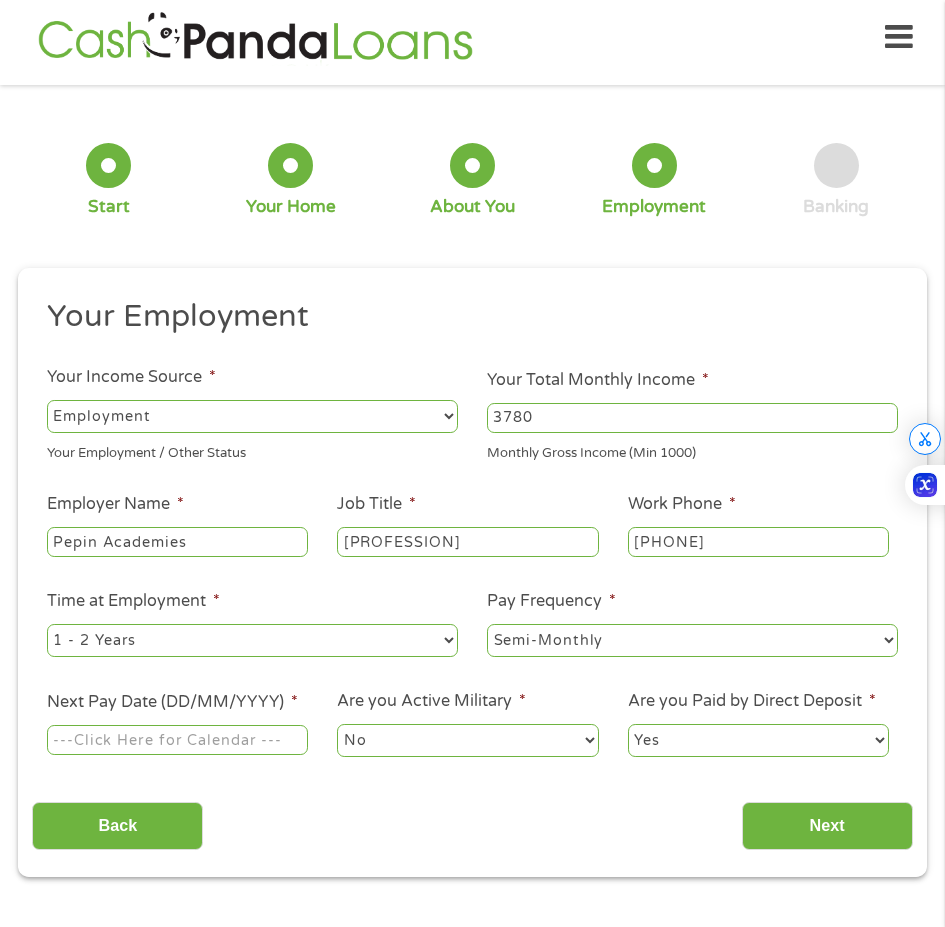 click on "--- Choose one --- Every 2 Weeks Every Week Monthly Semi-Monthly" at bounding box center [692, 640] 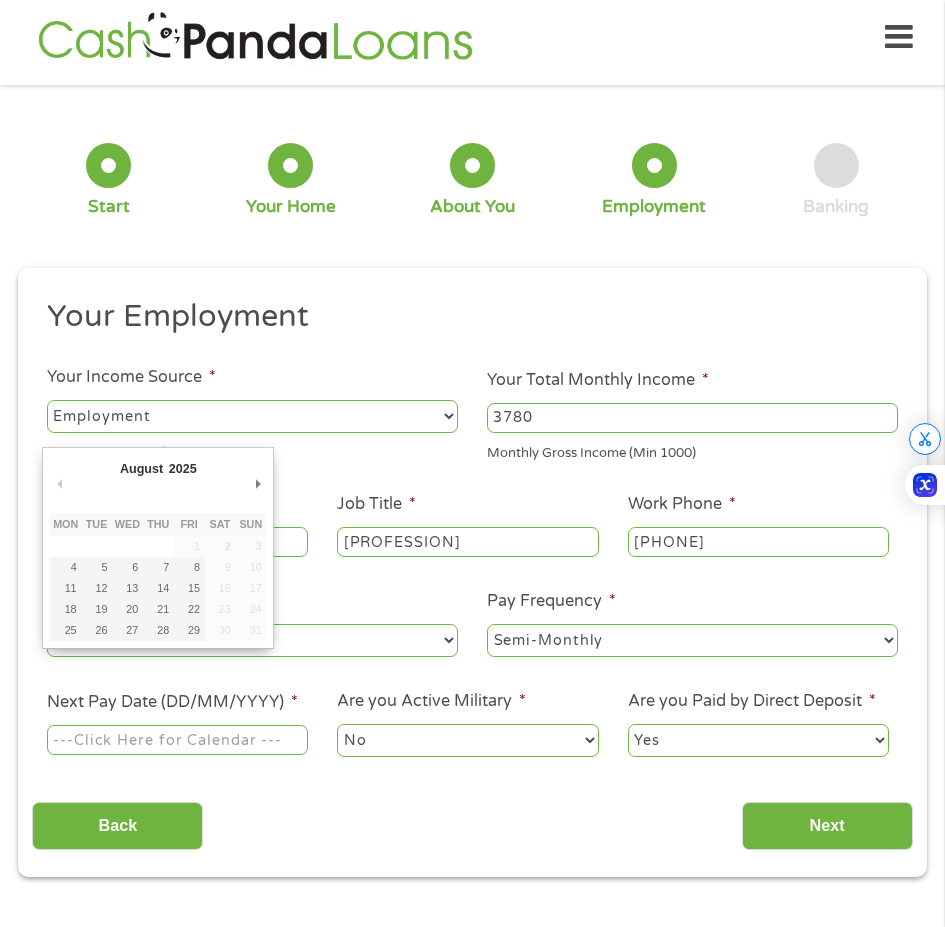 click on "Next Pay Date (DD/MM/YYYY) *" at bounding box center [178, 740] 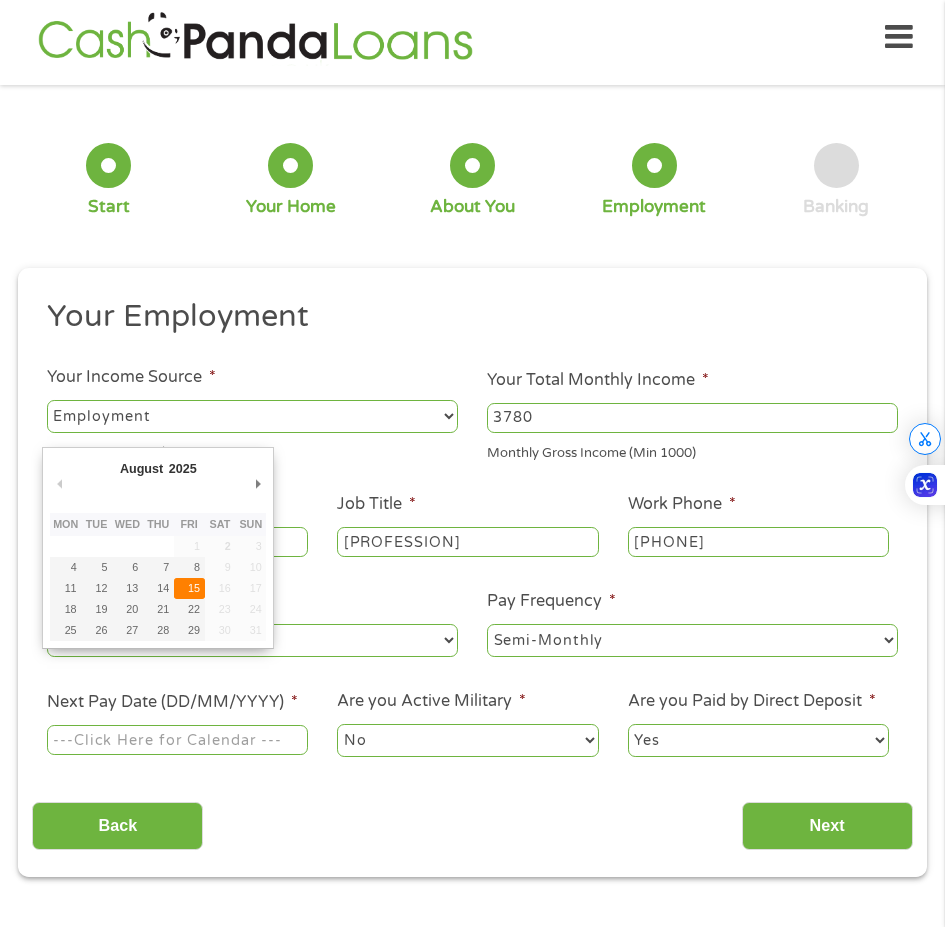 type on "[DATE]" 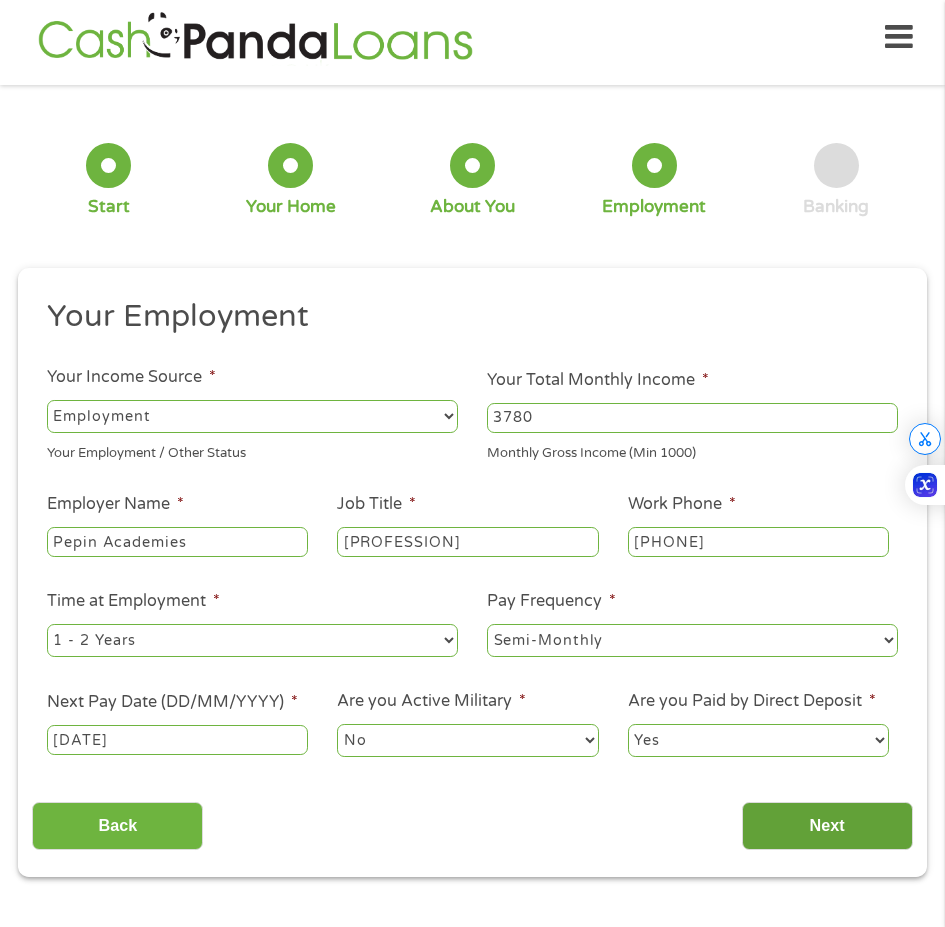 click on "Next" at bounding box center (827, 826) 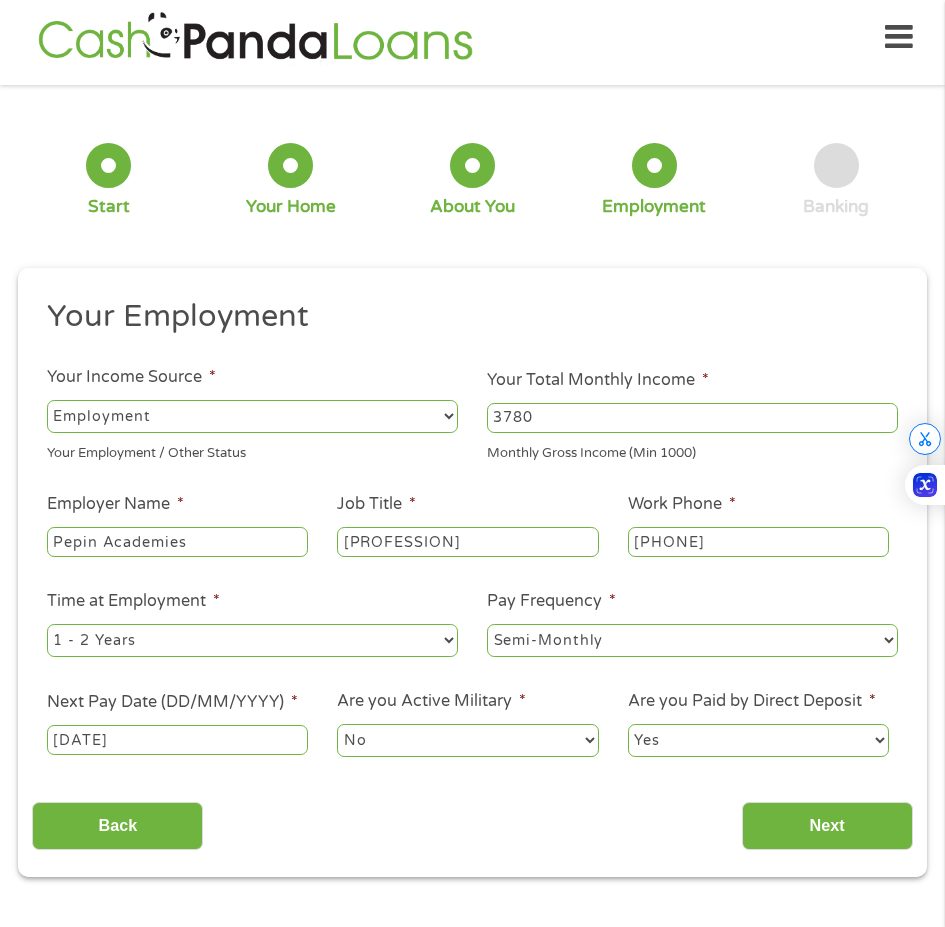 scroll, scrollTop: 8, scrollLeft: 8, axis: both 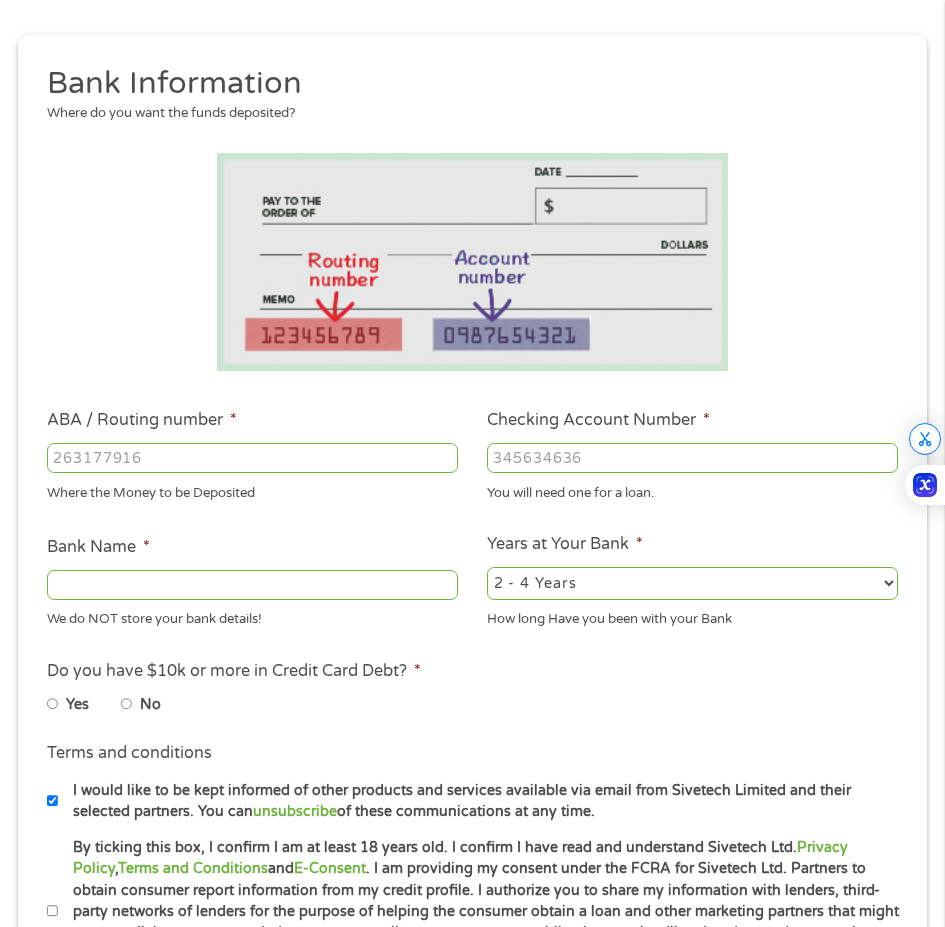 click on "No" at bounding box center [127, 704] 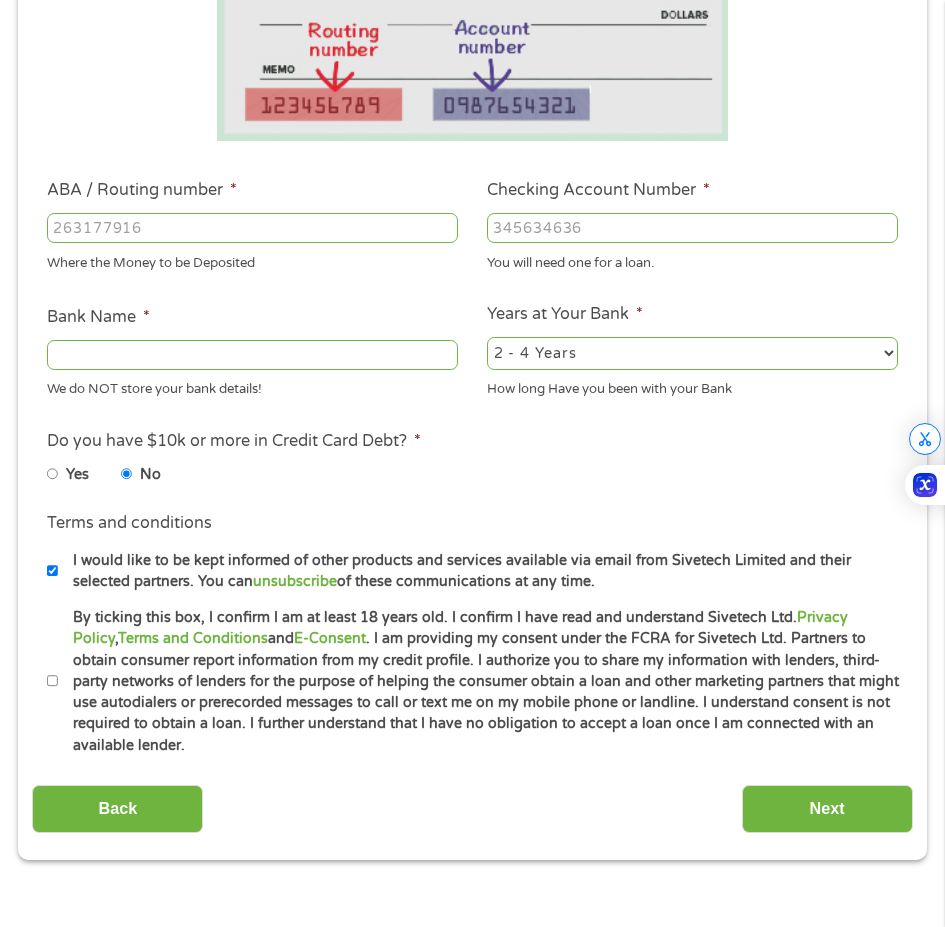scroll, scrollTop: 243, scrollLeft: 0, axis: vertical 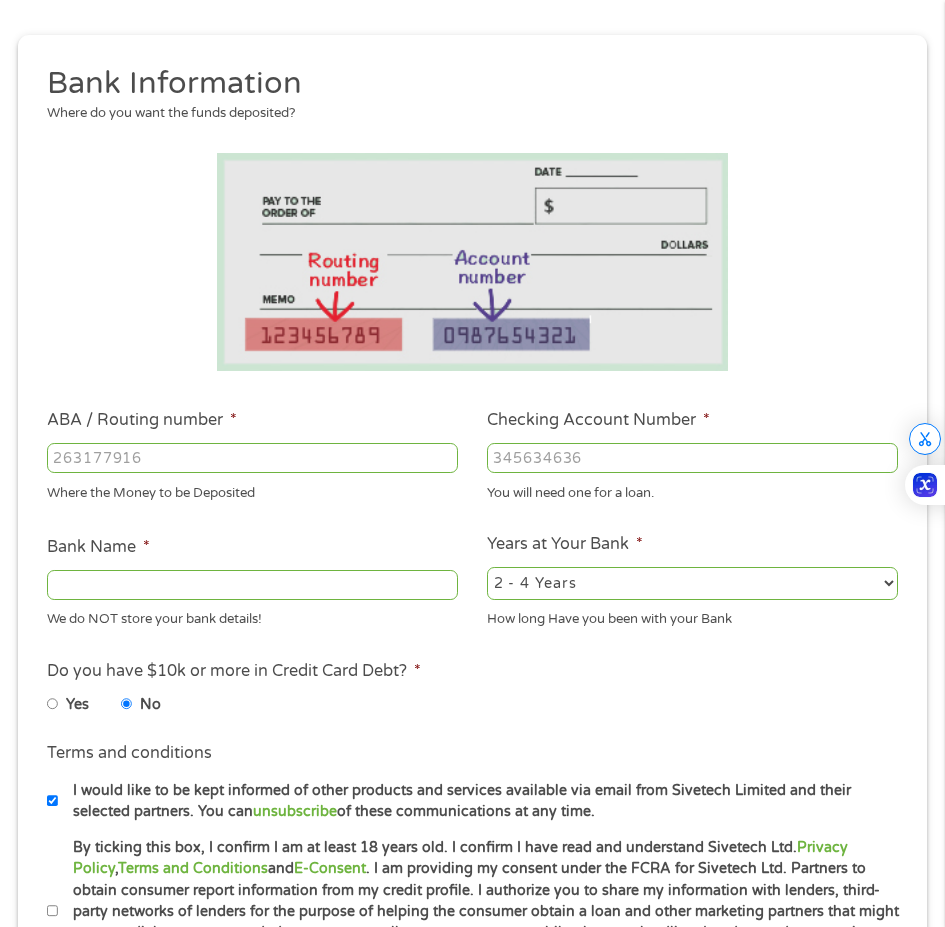 click on "Bank Name *" at bounding box center (252, 585) 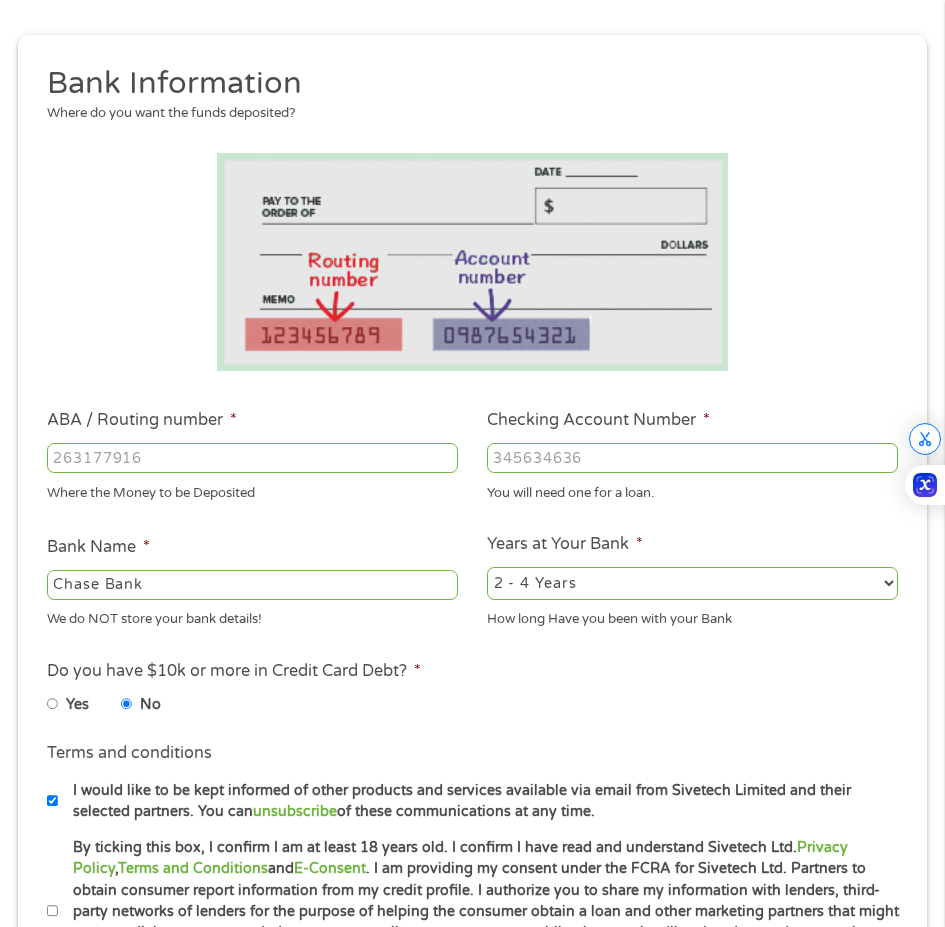 type on "Chase Bank" 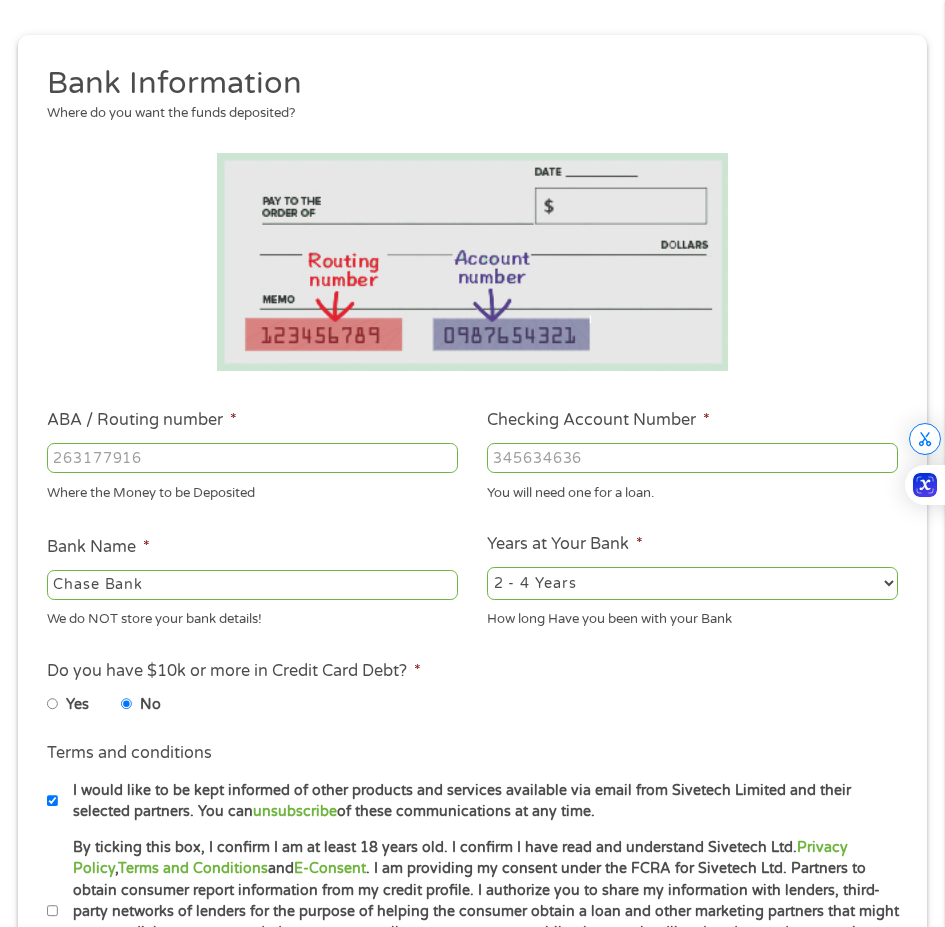 click on "ABA / Routing number *" at bounding box center [252, 458] 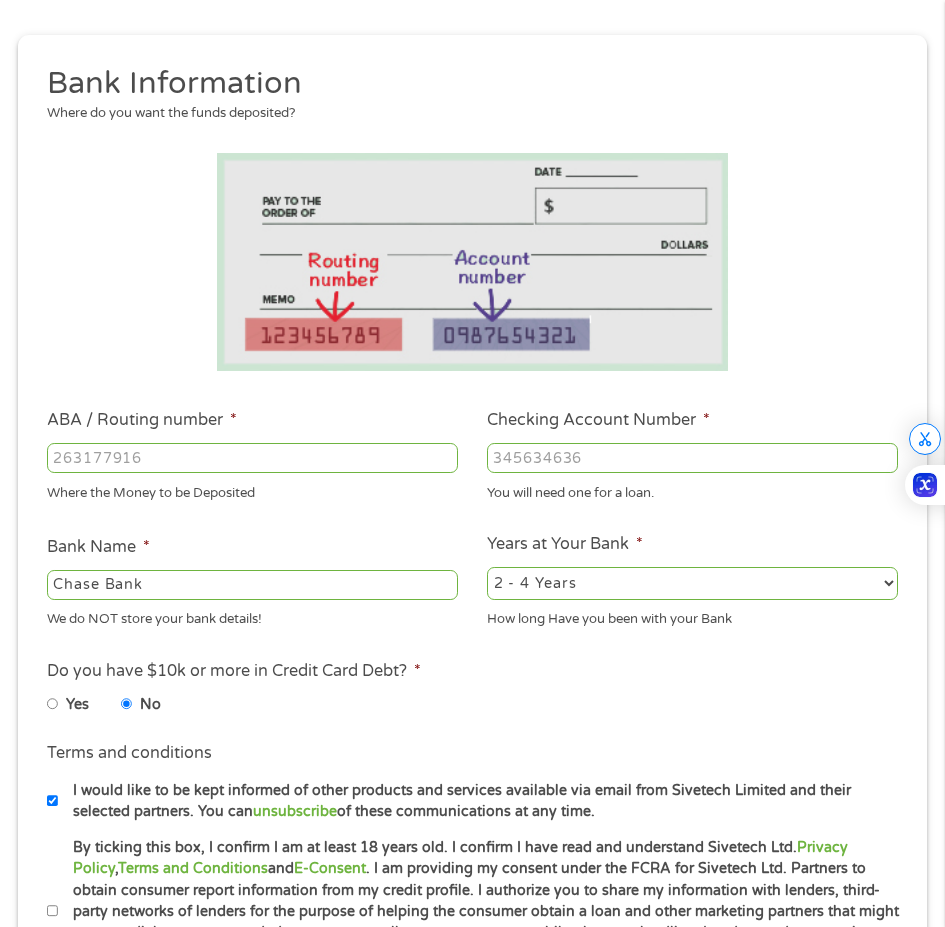 type on "[NUMBER]" 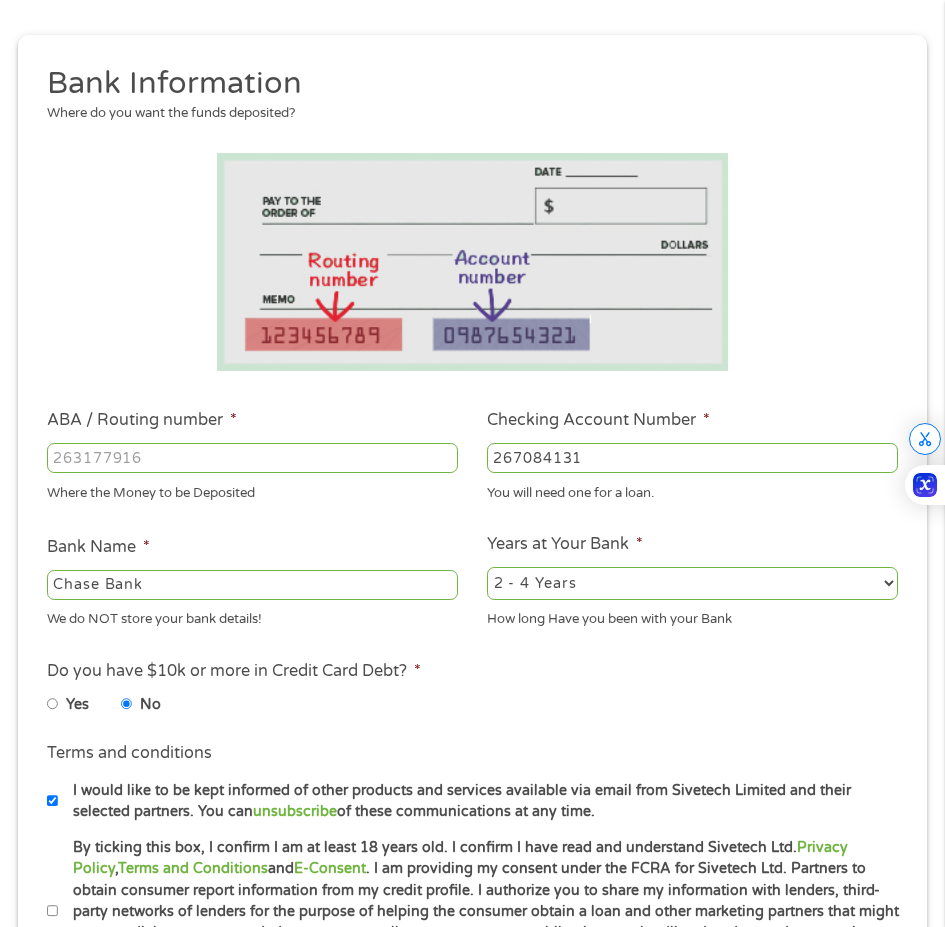 type on "267084131" 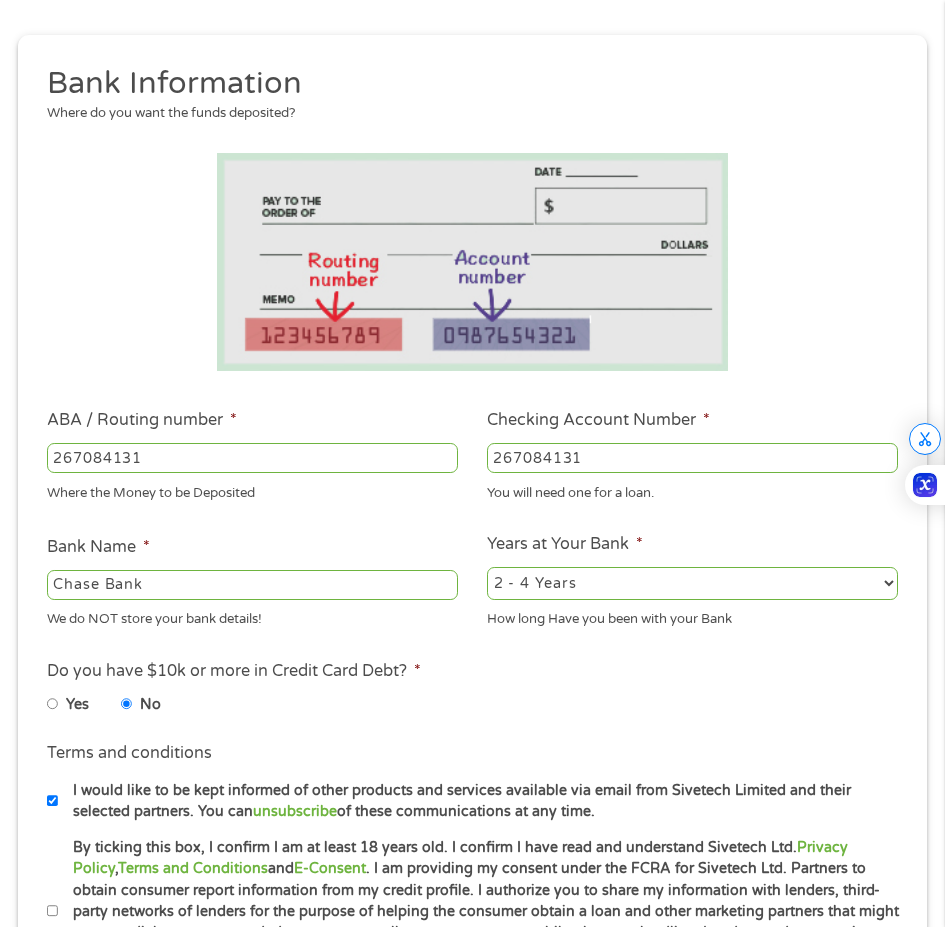 type on "267084131" 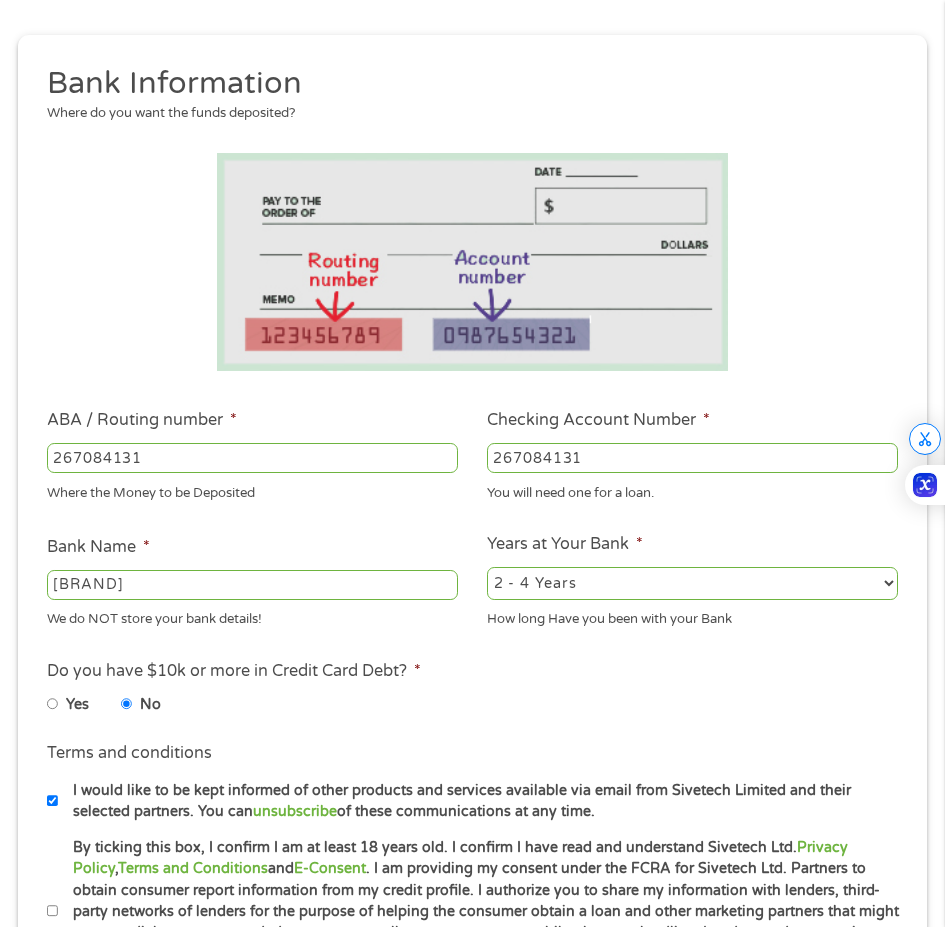 type on "[NUMBER]" 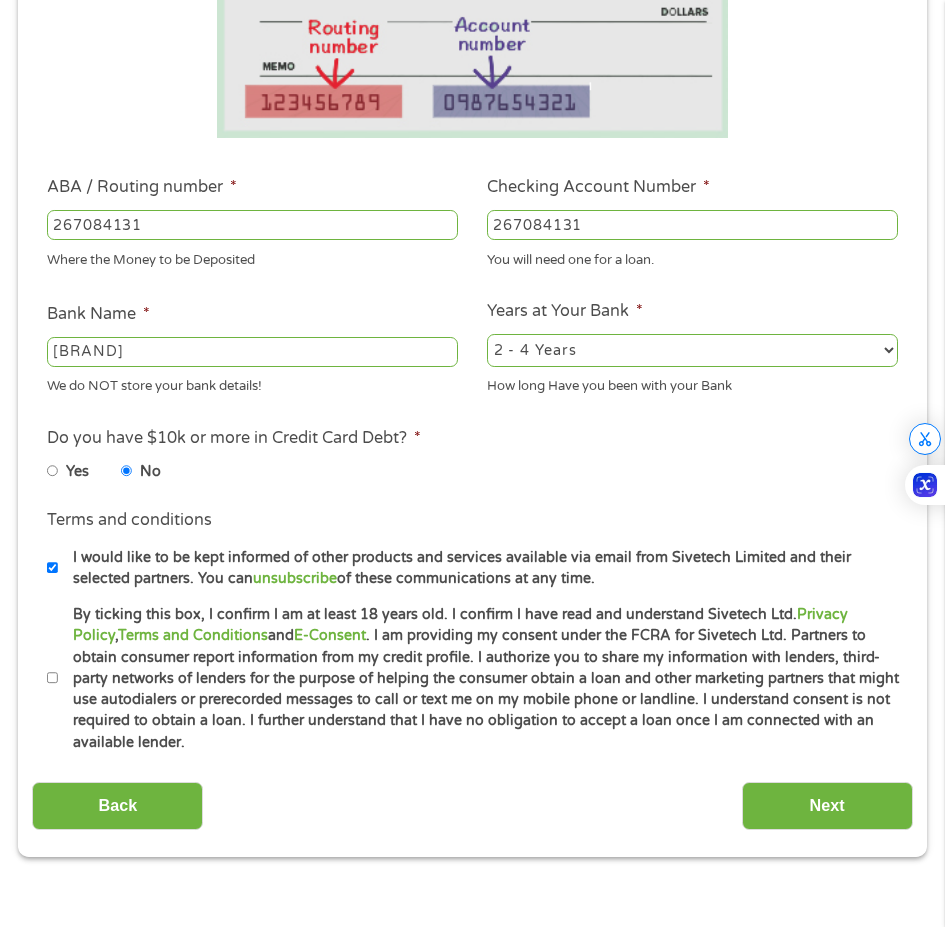 scroll, scrollTop: 477, scrollLeft: 0, axis: vertical 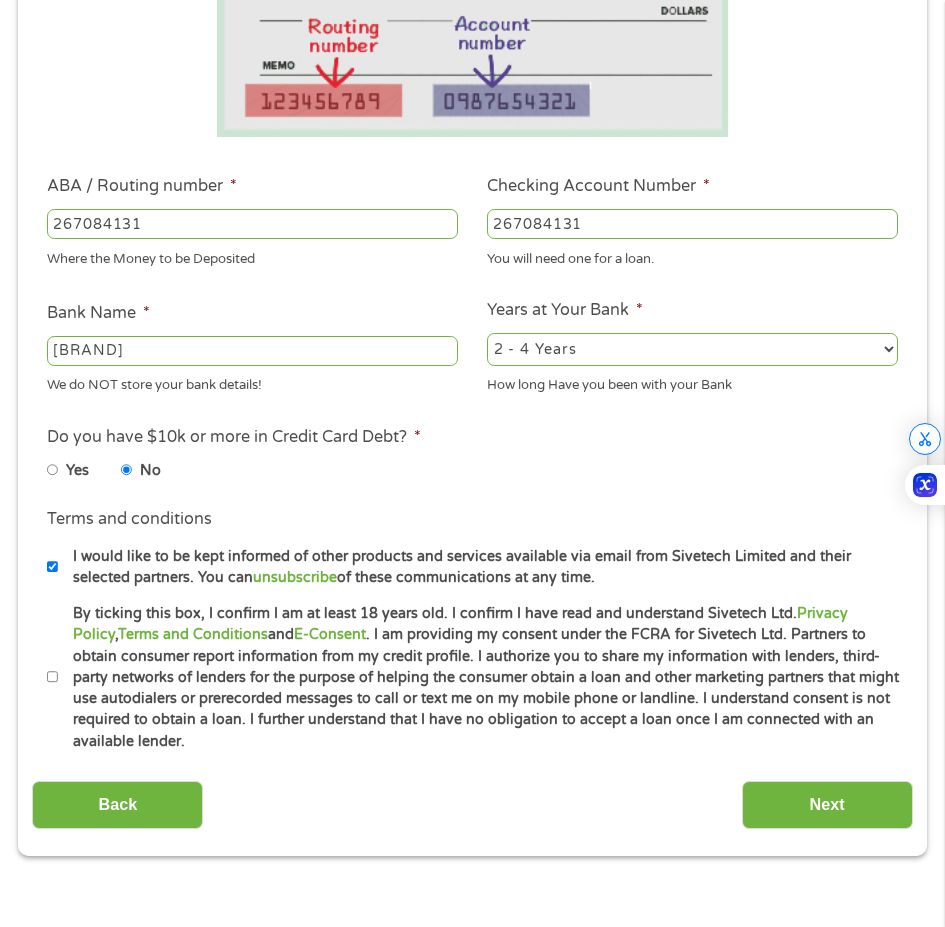 click on "I would like to be kept informed of other products and services available via email from Sivetech Limited and their selected partners. You can   unsubscribe   of these communications at any time." at bounding box center [53, 567] 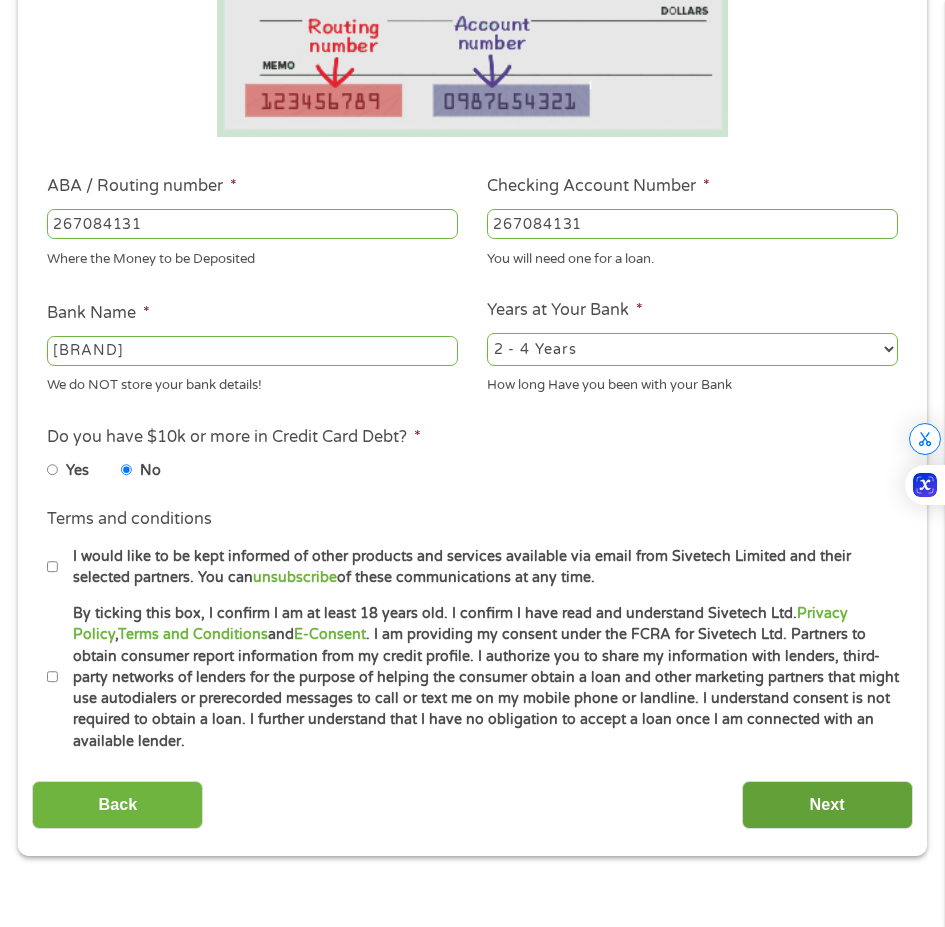 click on "Next" at bounding box center (827, 805) 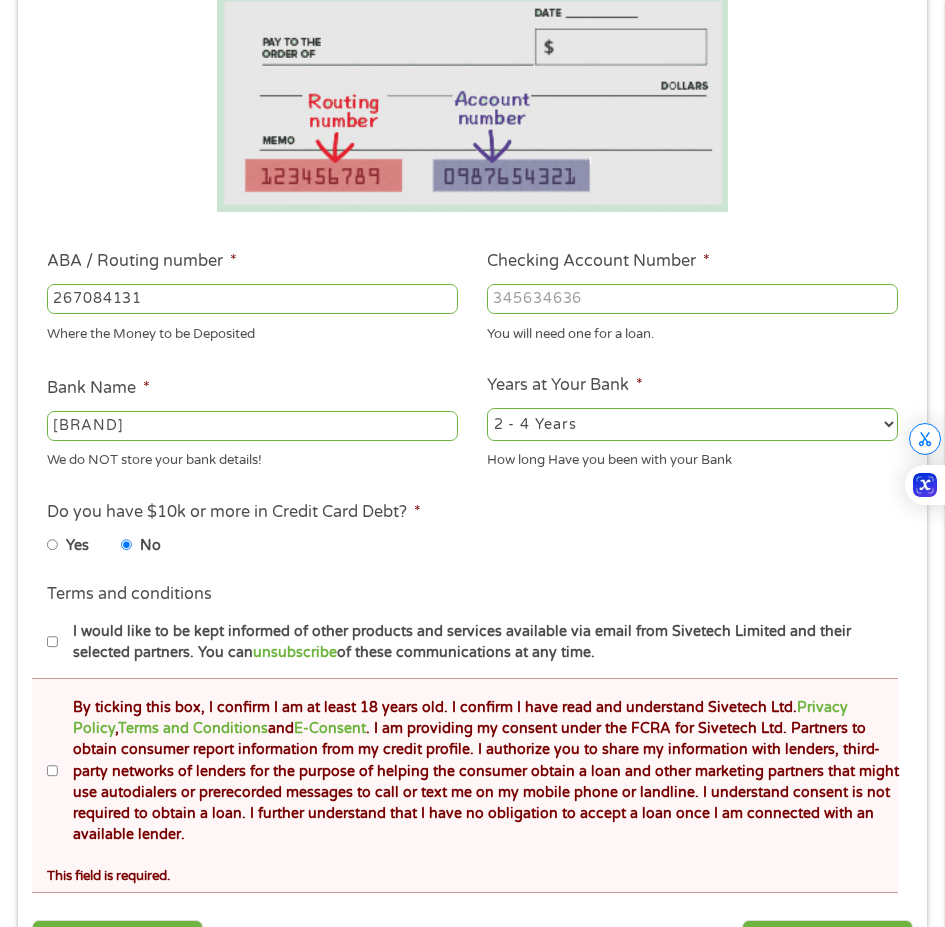 scroll, scrollTop: 576, scrollLeft: 0, axis: vertical 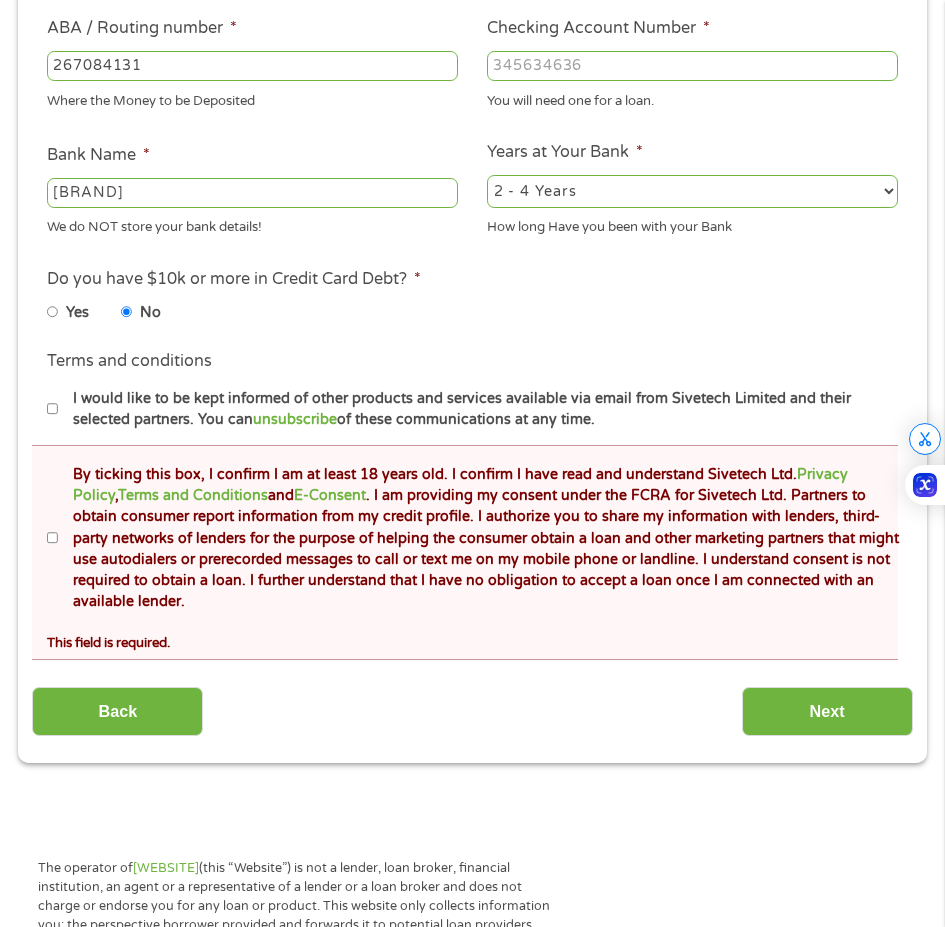 click on "By ticking this box, I confirm I am at least 18 years old. I confirm I have read and understand Sivetech Ltd. Privacy Policy , Terms and Conditions and E-Consent . I am providing my consent under the FCRA for Sivetech Ltd. Partners to obtain consumer report information from my credit profile. I authorize you to share my information with lenders, third-party networks of lenders for the purpose of helping the consumer obtain a loan and other marketing partners that might use autodialers or prerecorded messages to call or text me on my mobile phone or landline. I understand consent is not required to obtain a loan. I further understand that I have no obligation to accept a loan once I am connected with an available lender." at bounding box center (53, 538) 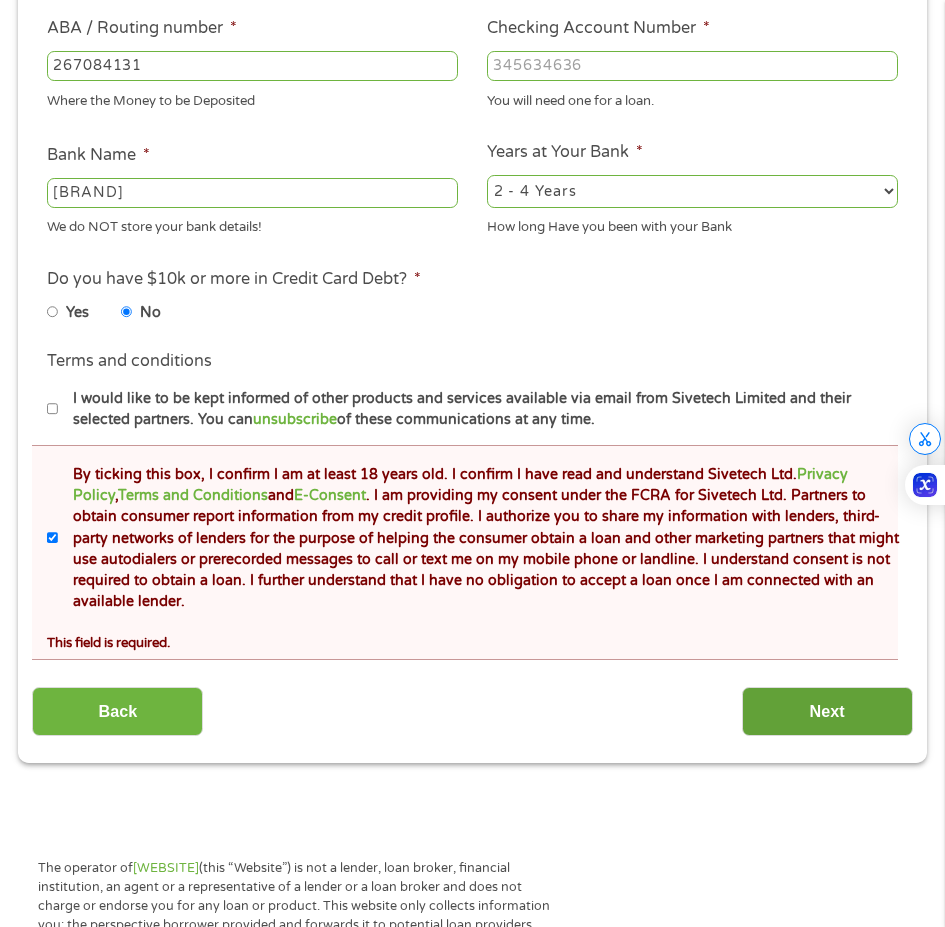 click on "Next" at bounding box center [827, 711] 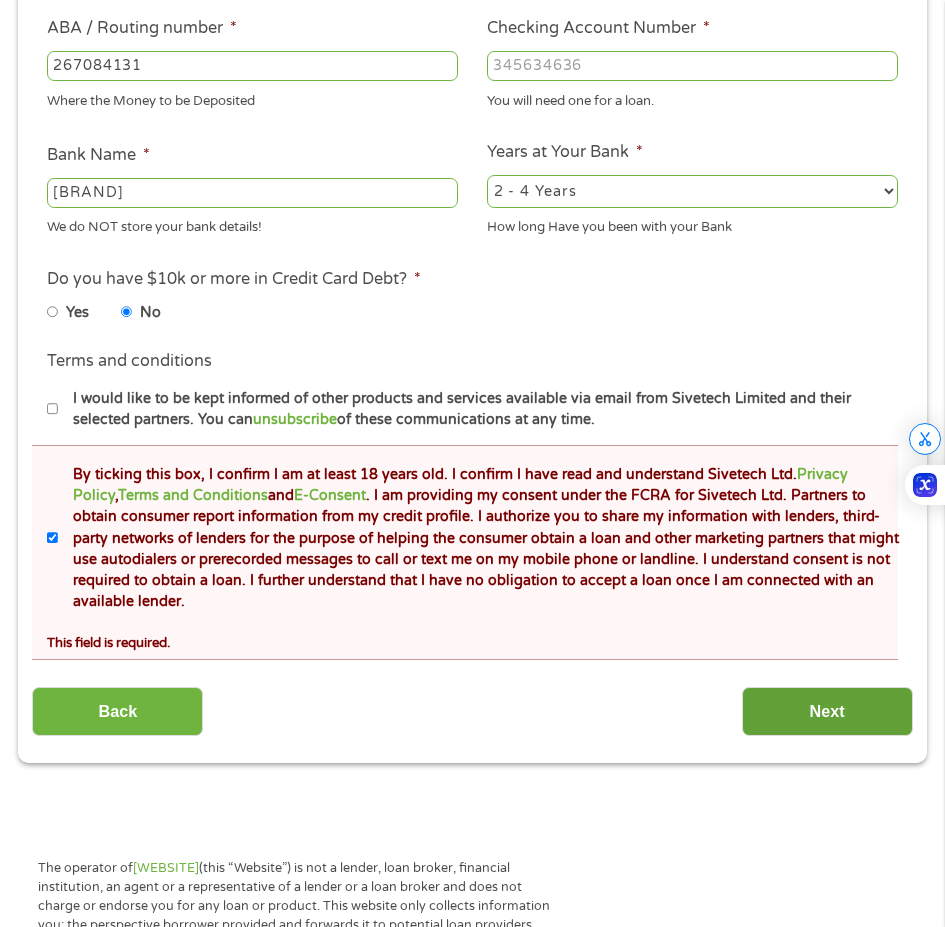 scroll, scrollTop: 8, scrollLeft: 8, axis: both 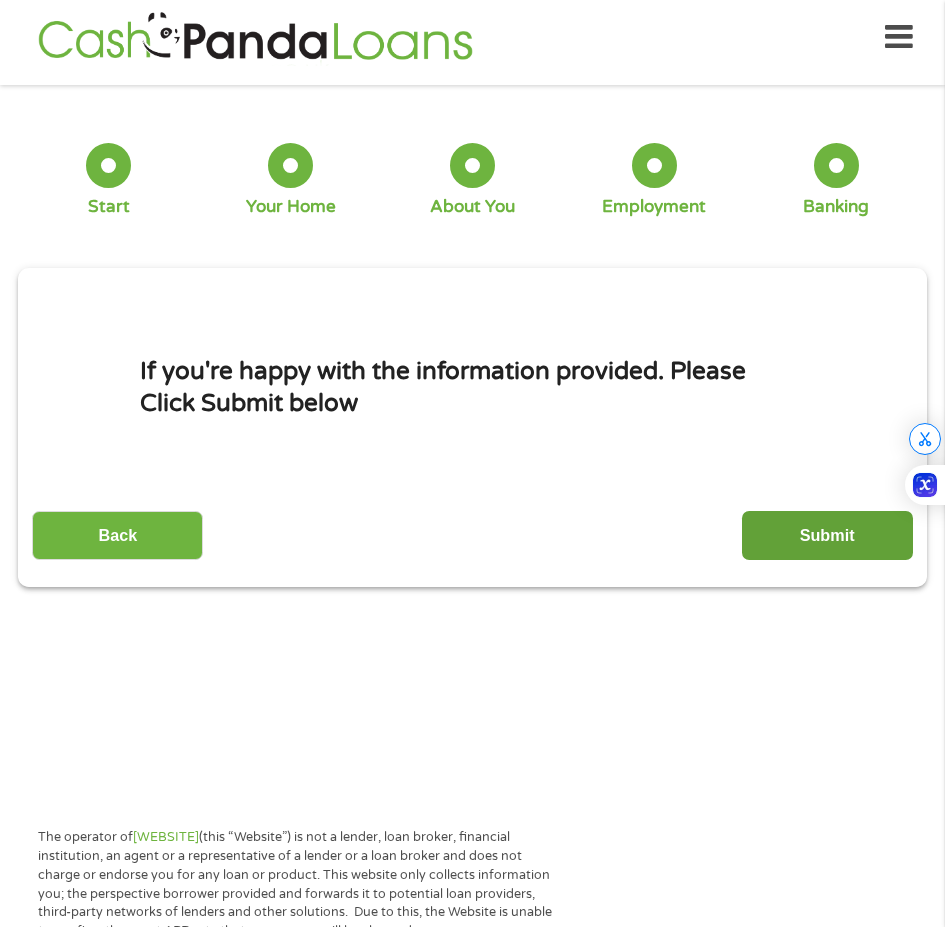 click on "Submit" at bounding box center [827, 535] 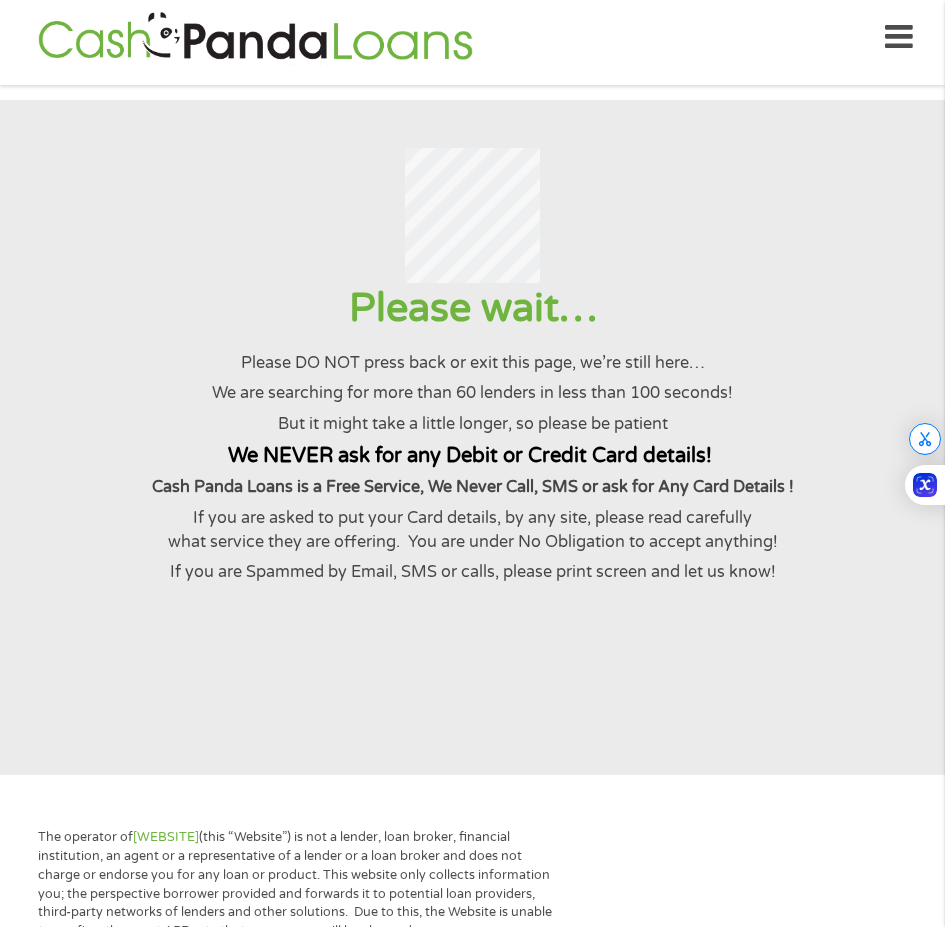 scroll, scrollTop: 0, scrollLeft: 0, axis: both 